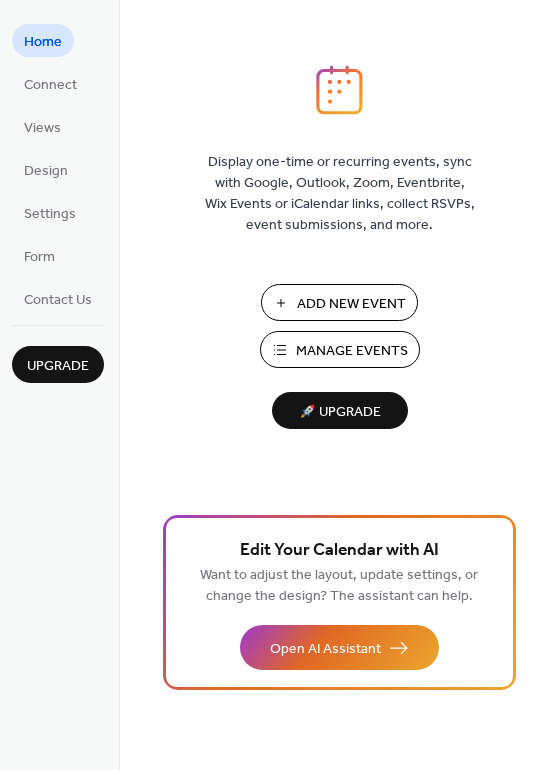 scroll, scrollTop: 0, scrollLeft: 0, axis: both 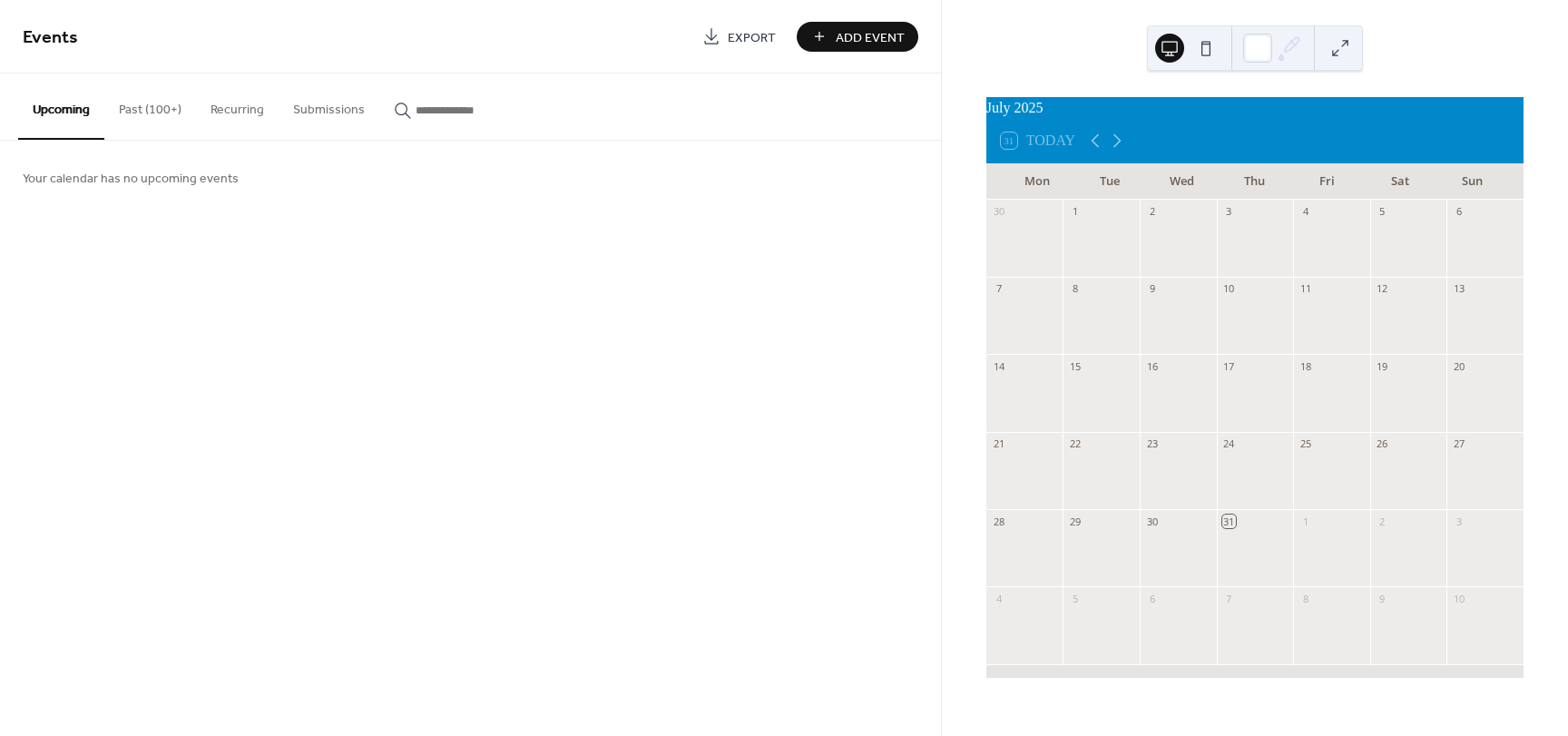 click on "Past (100+)" at bounding box center [150, 105] 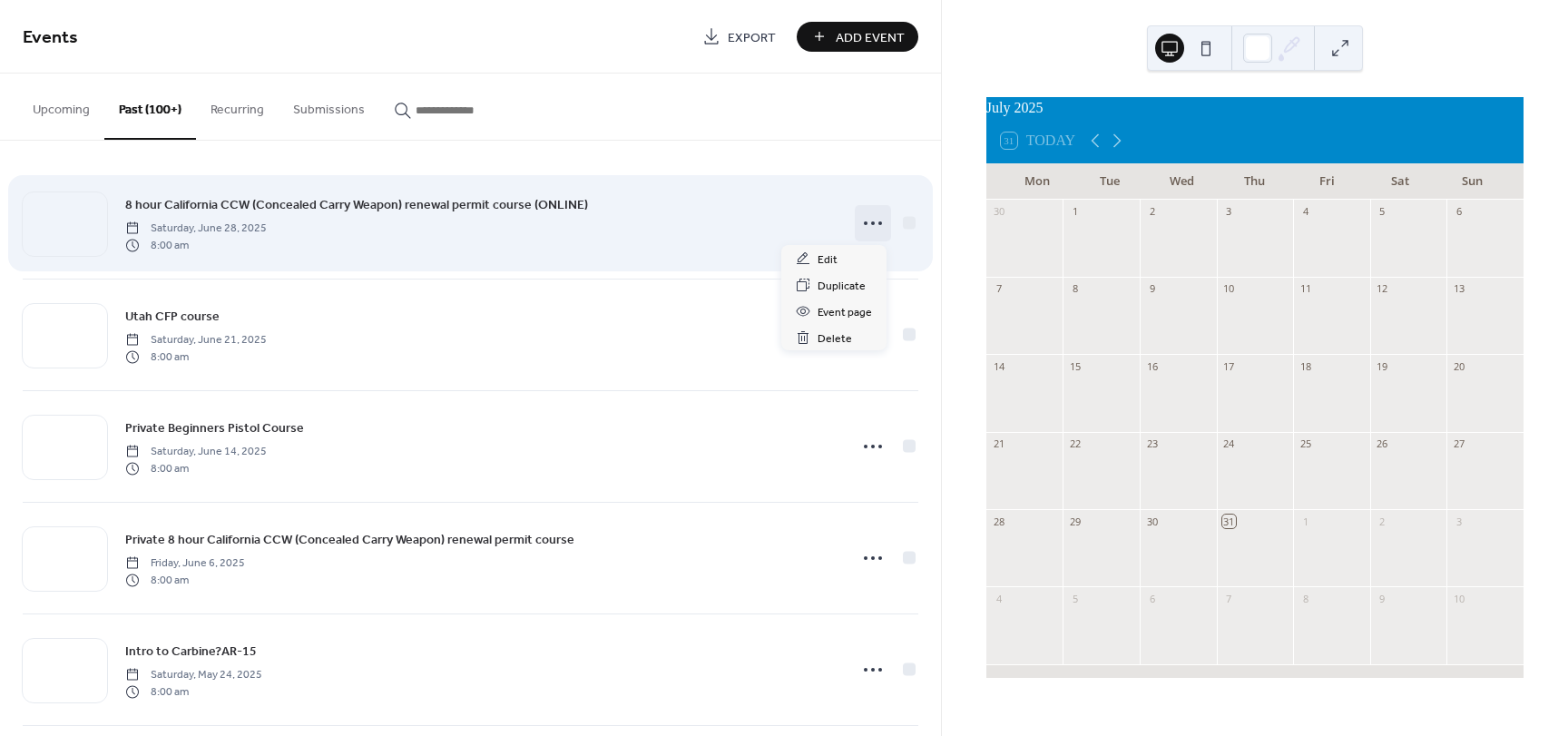click 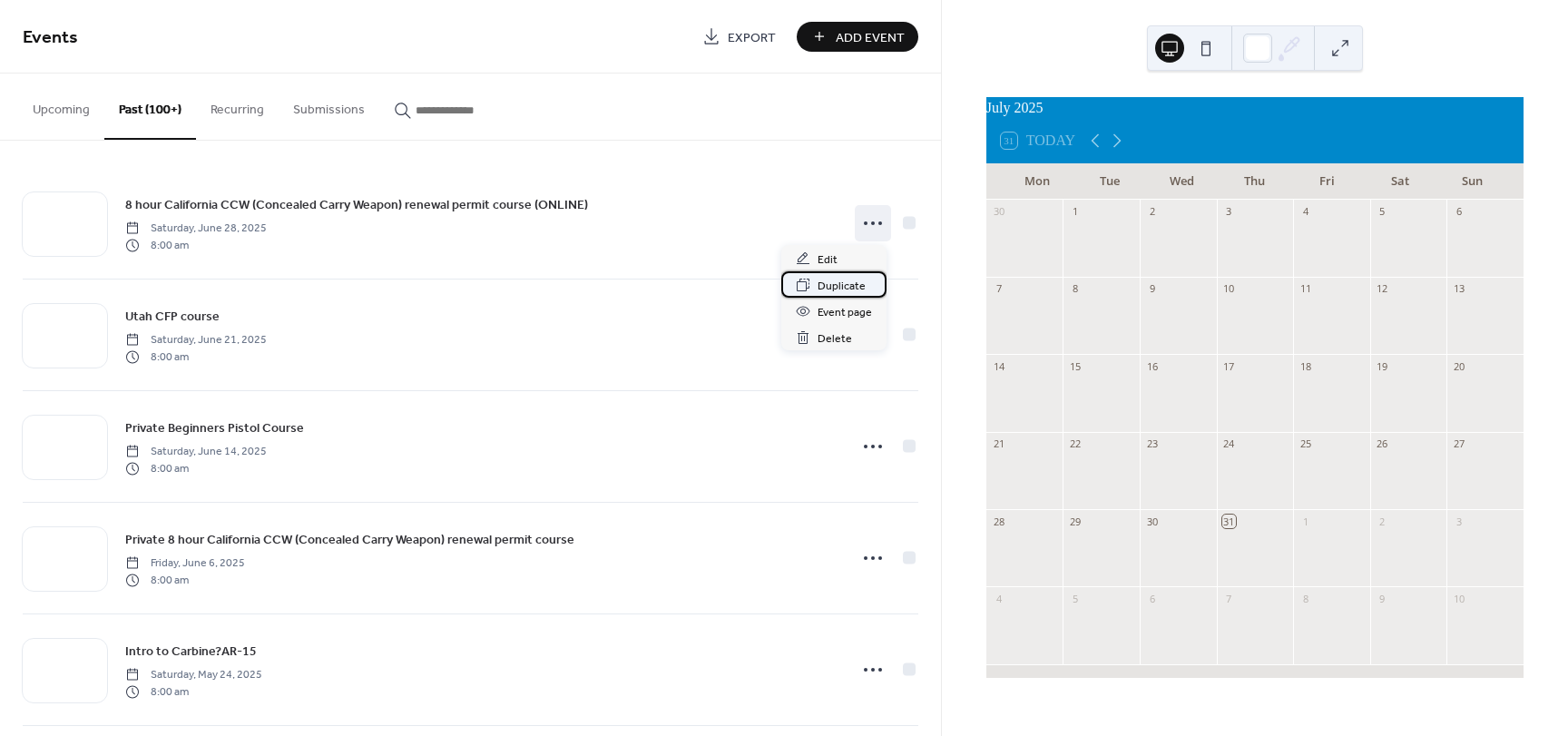 click on "Duplicate" at bounding box center (841, 286) 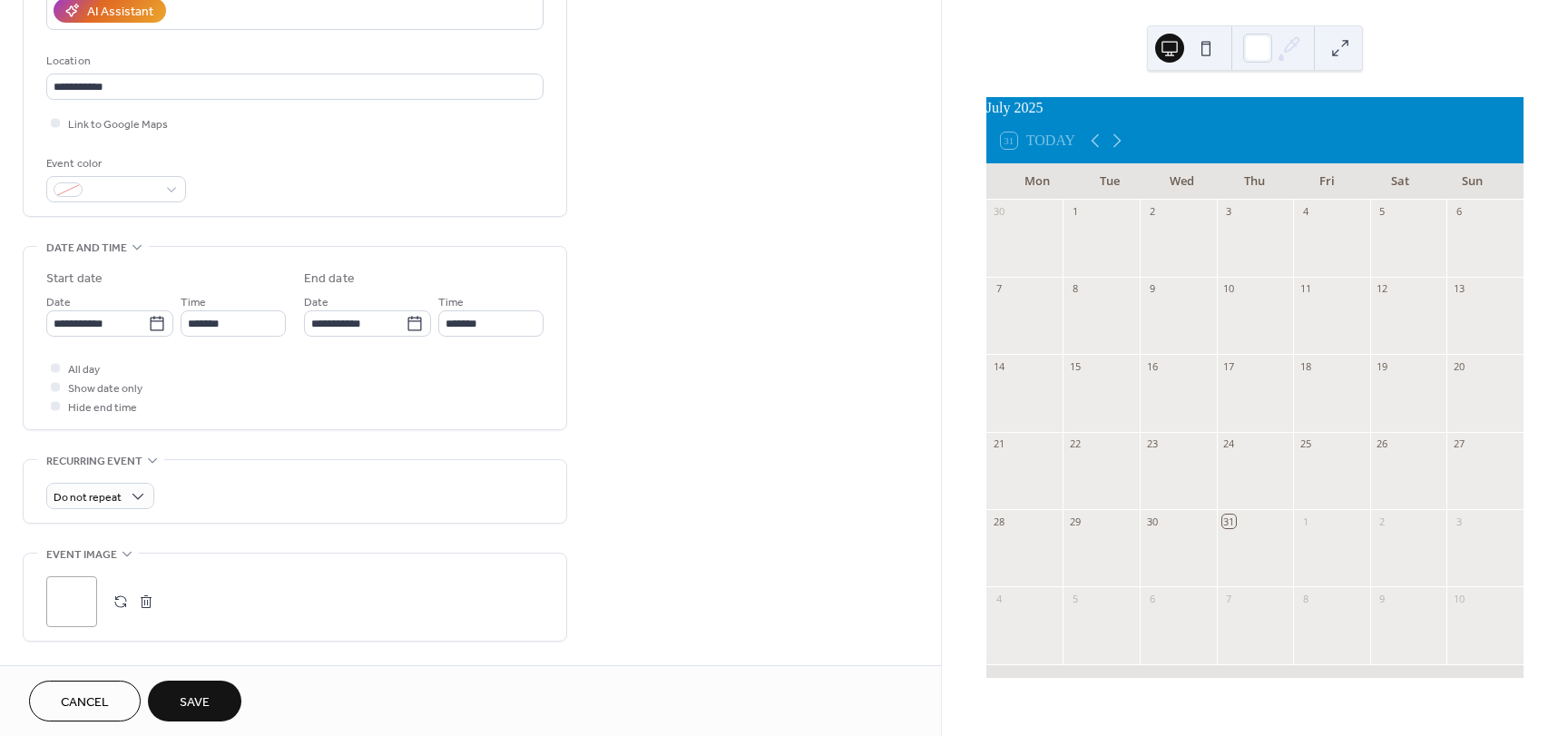 scroll, scrollTop: 363, scrollLeft: 0, axis: vertical 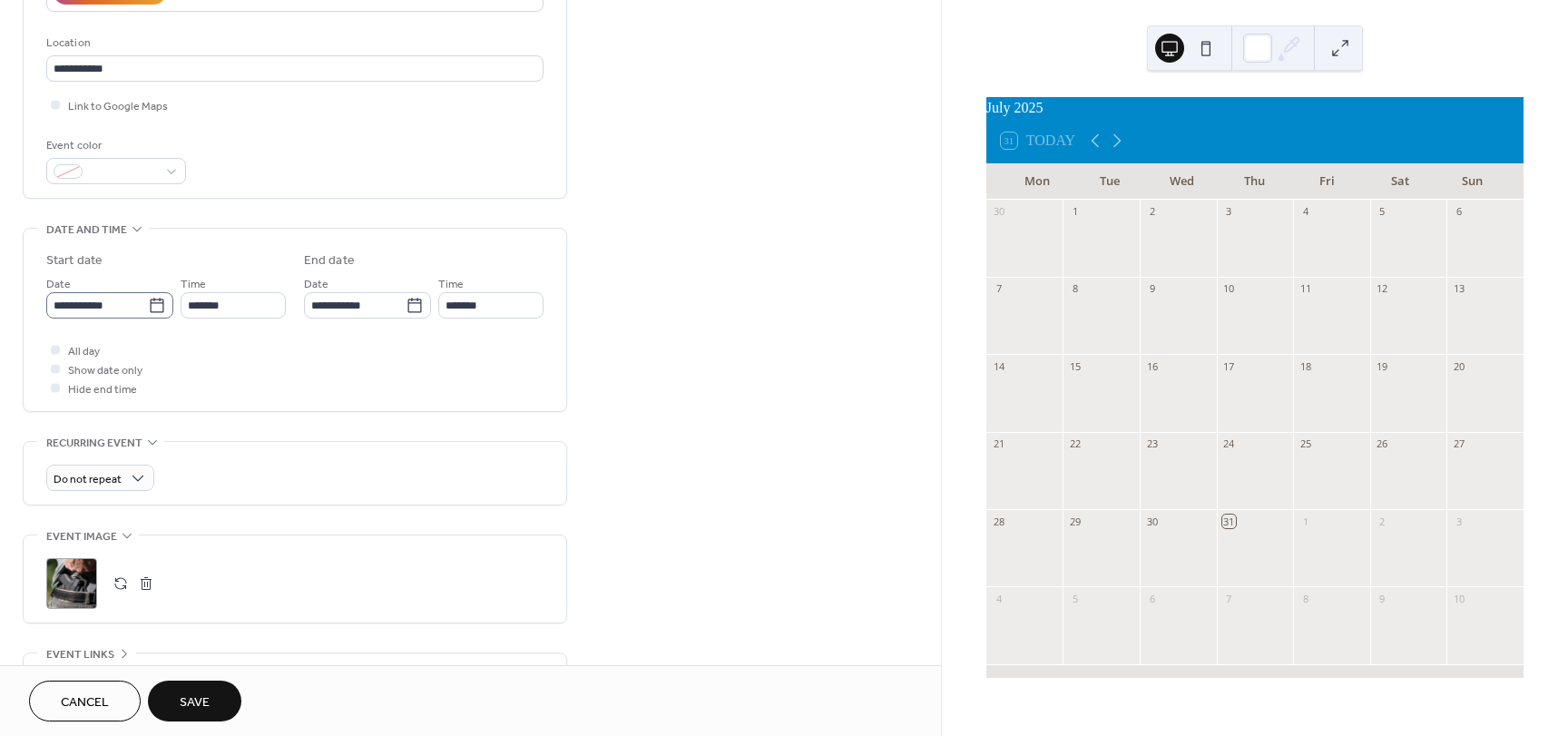 type on "**********" 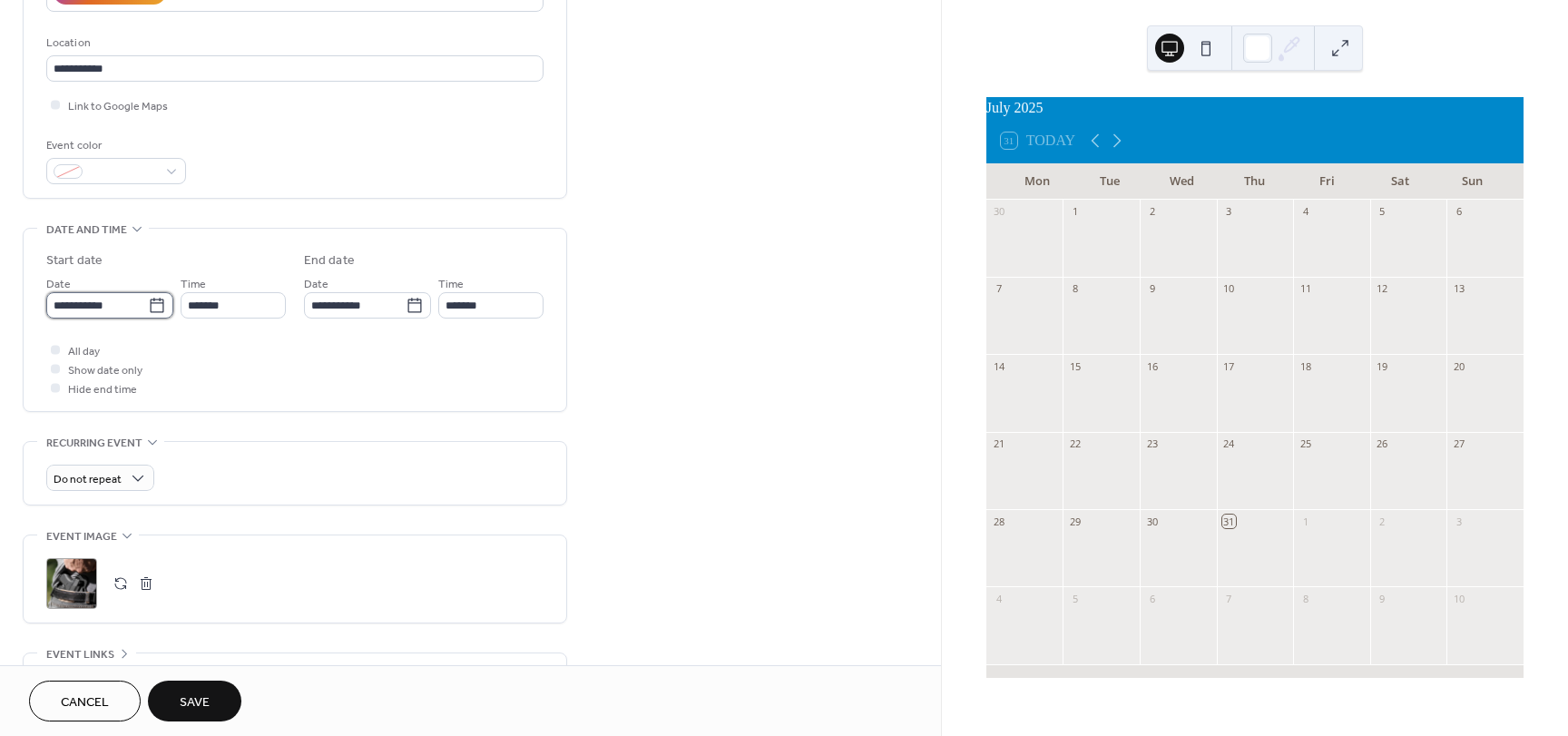 click on "**********" at bounding box center [97, 305] 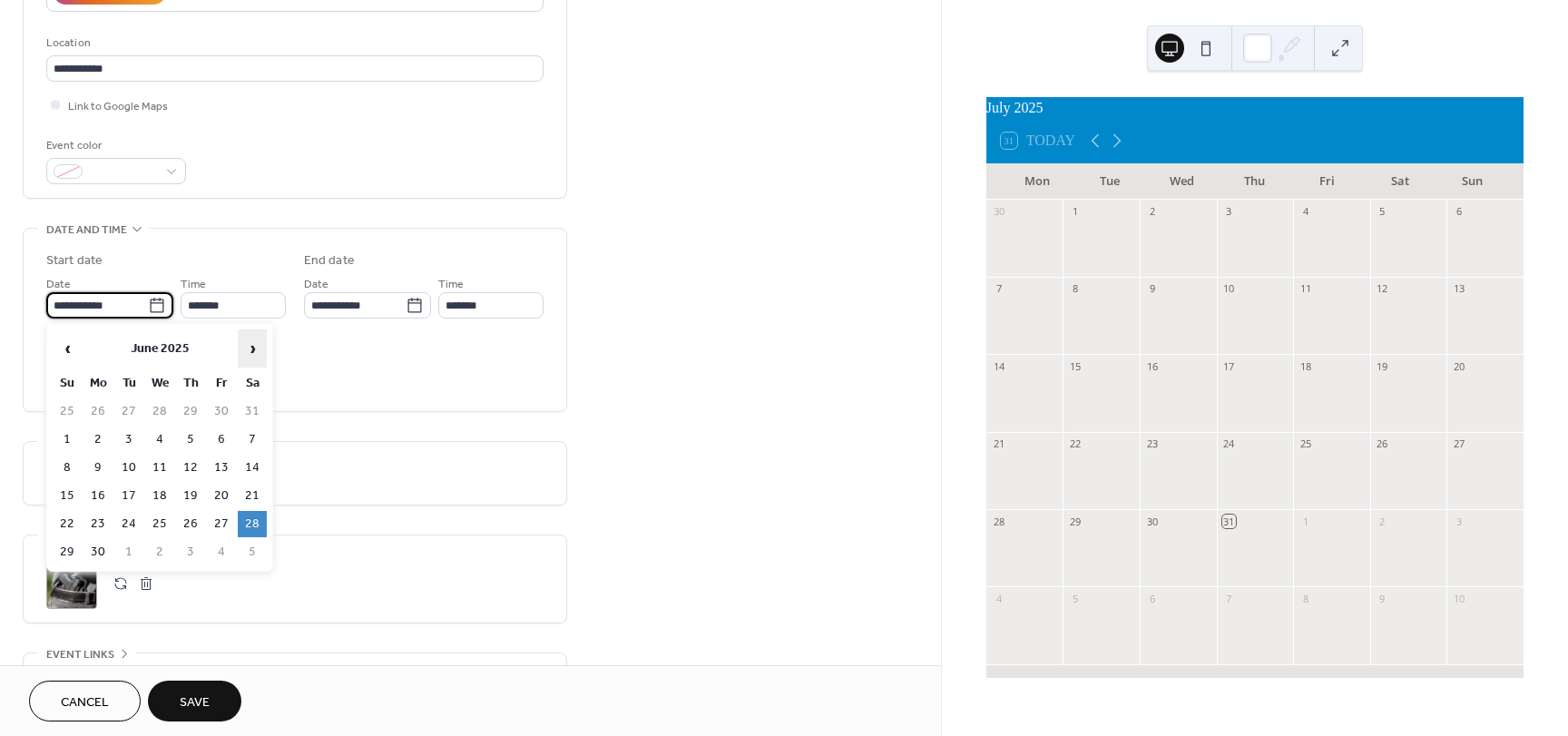 click on "›" at bounding box center [252, 348] 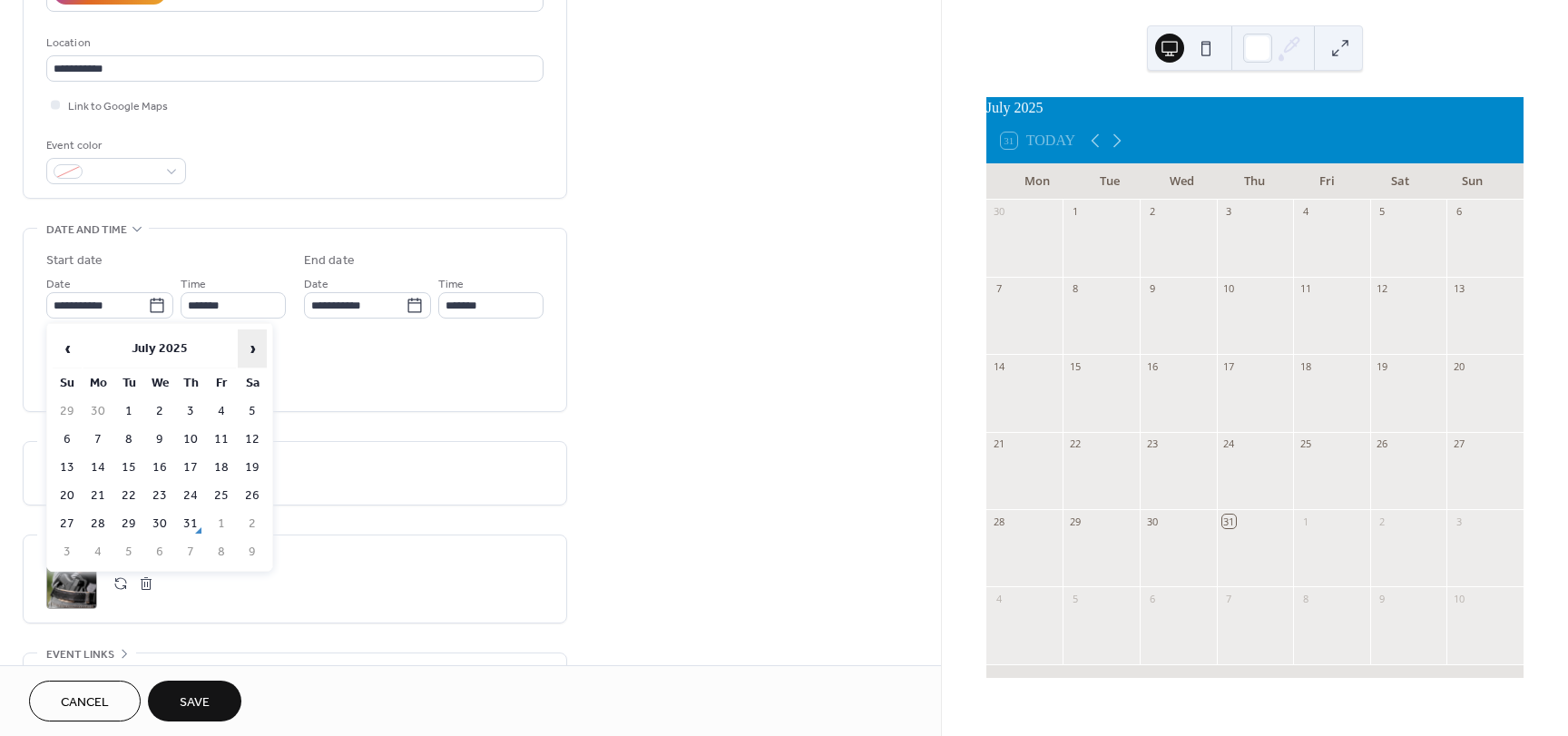 click on "›" at bounding box center [252, 348] 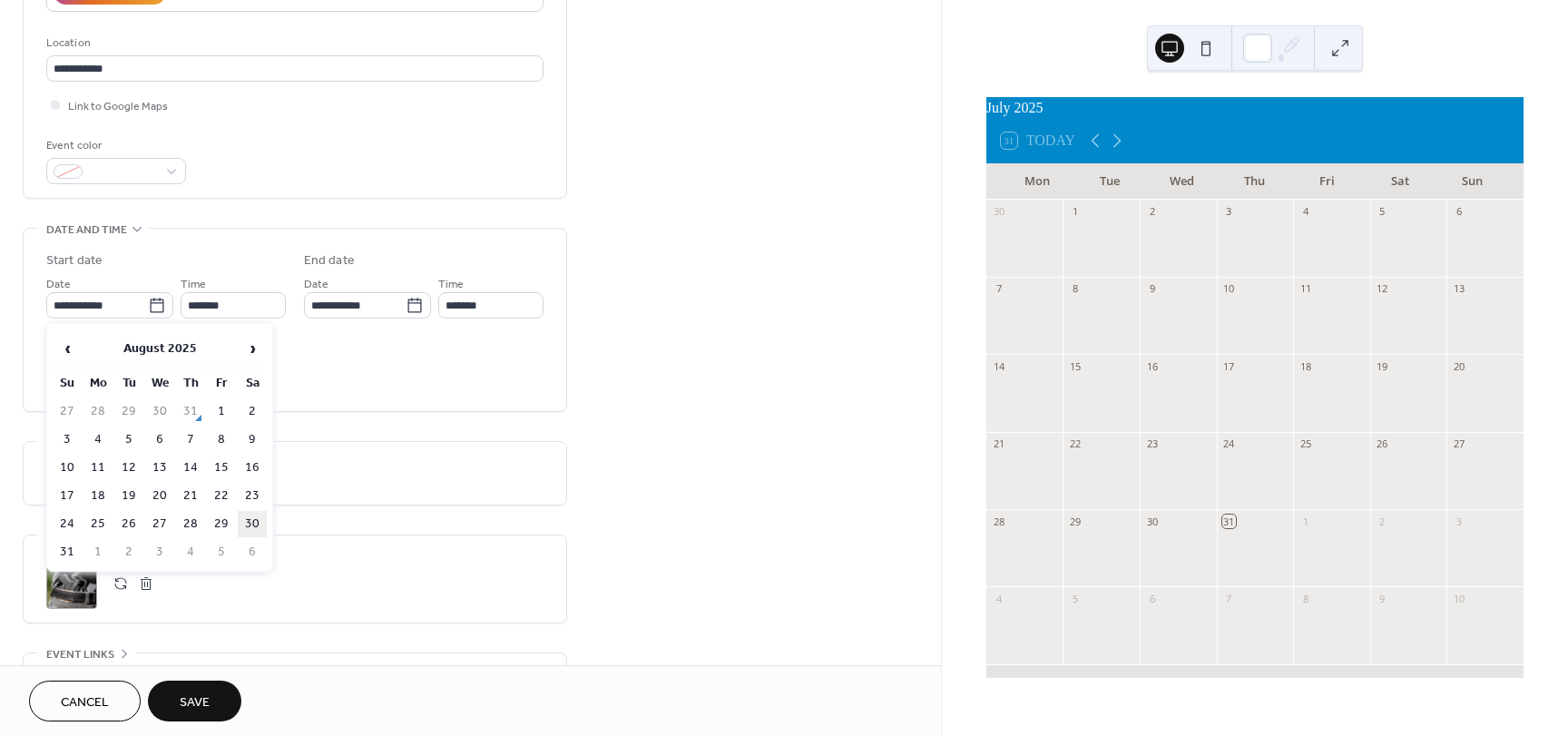click on "30" at bounding box center [252, 524] 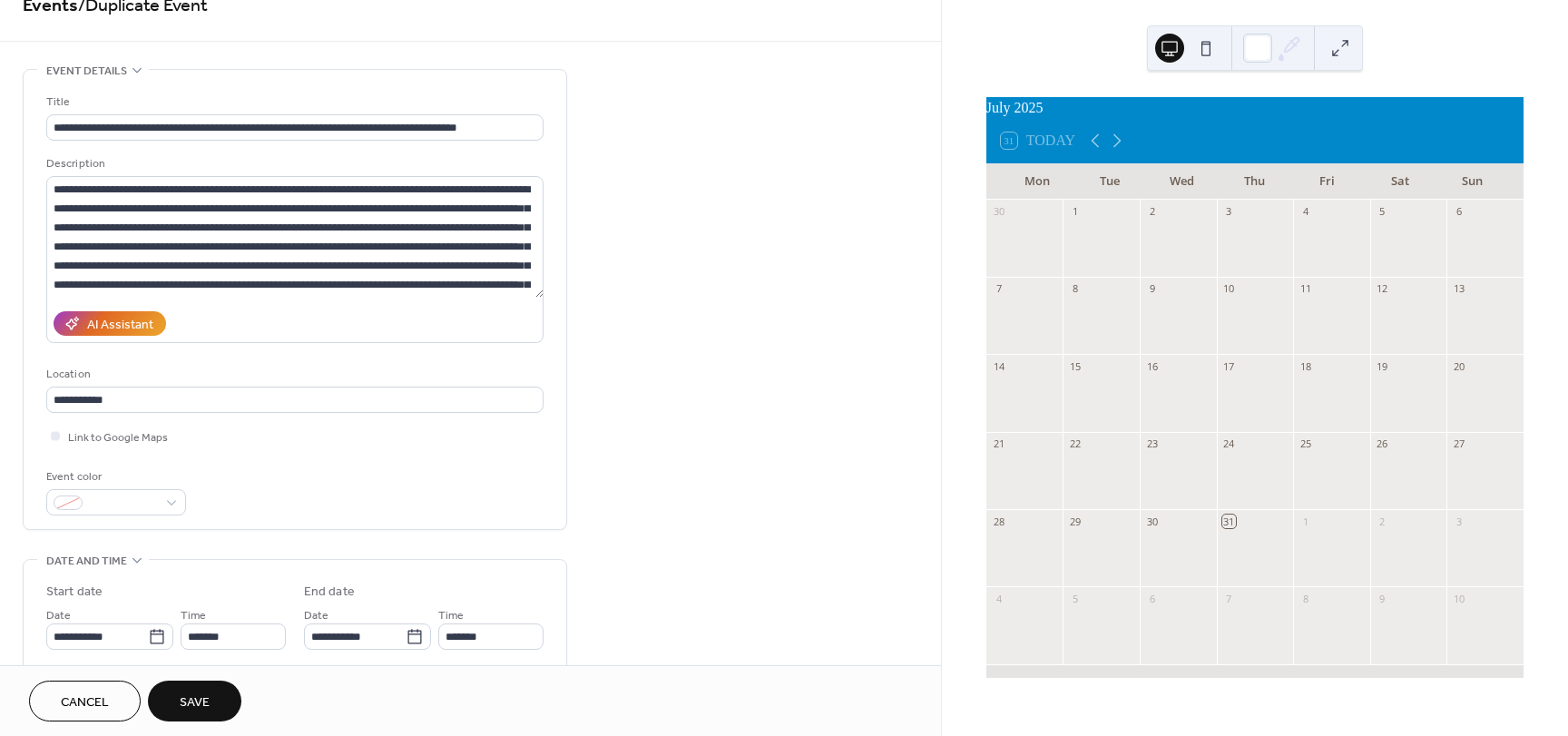 scroll, scrollTop: 0, scrollLeft: 0, axis: both 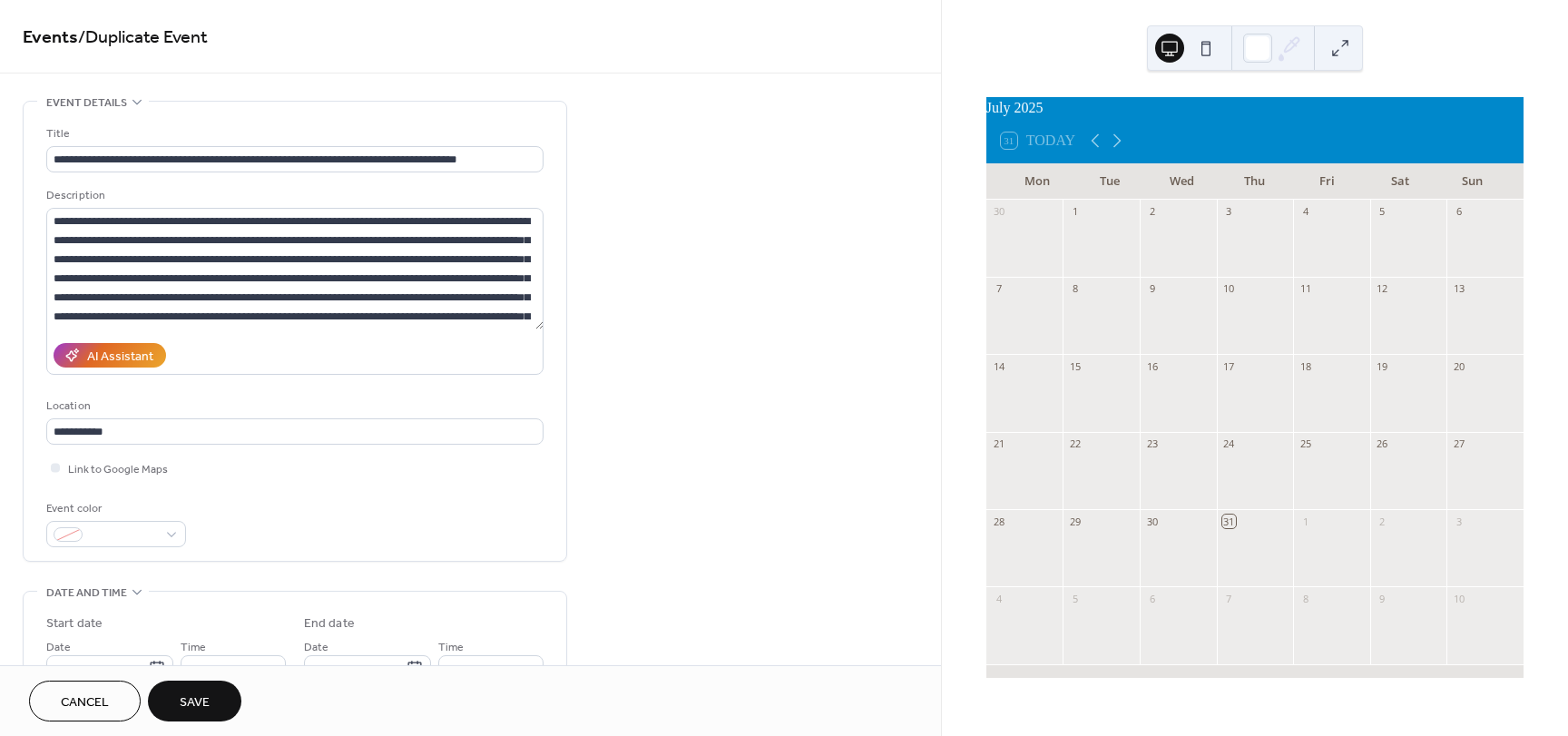 click on "Save" at bounding box center [194, 702] 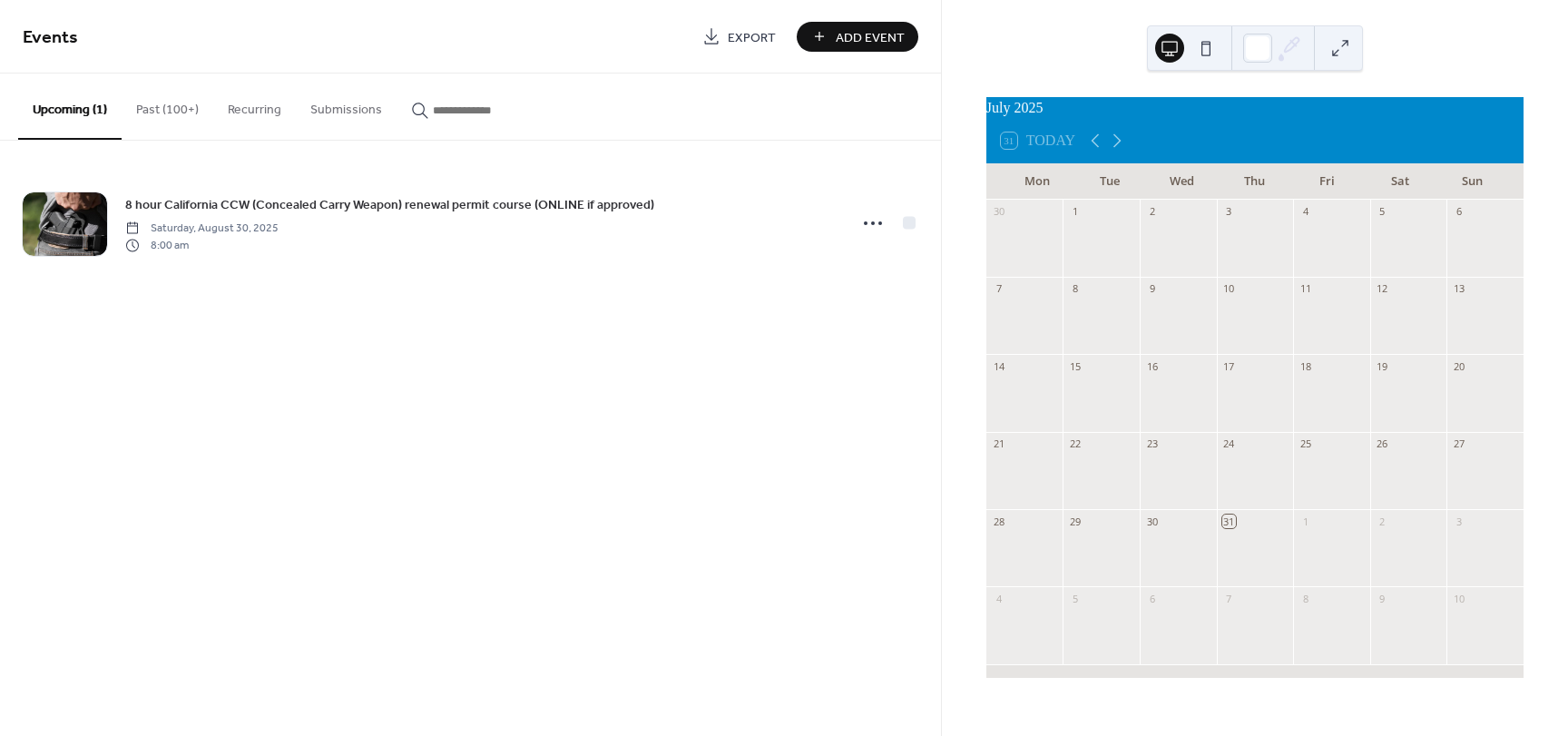 click on "Add Event" at bounding box center (858, 36) 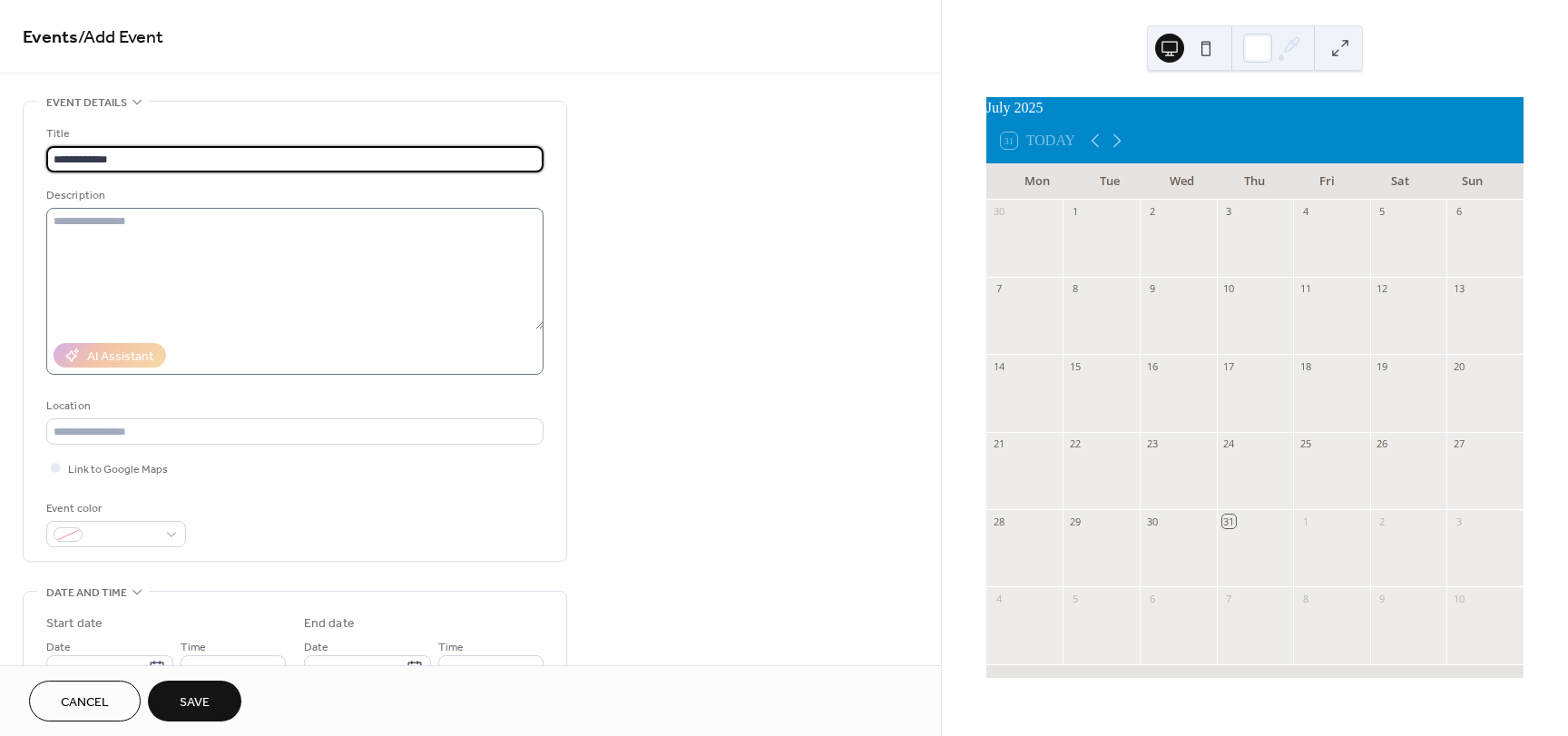 type on "**********" 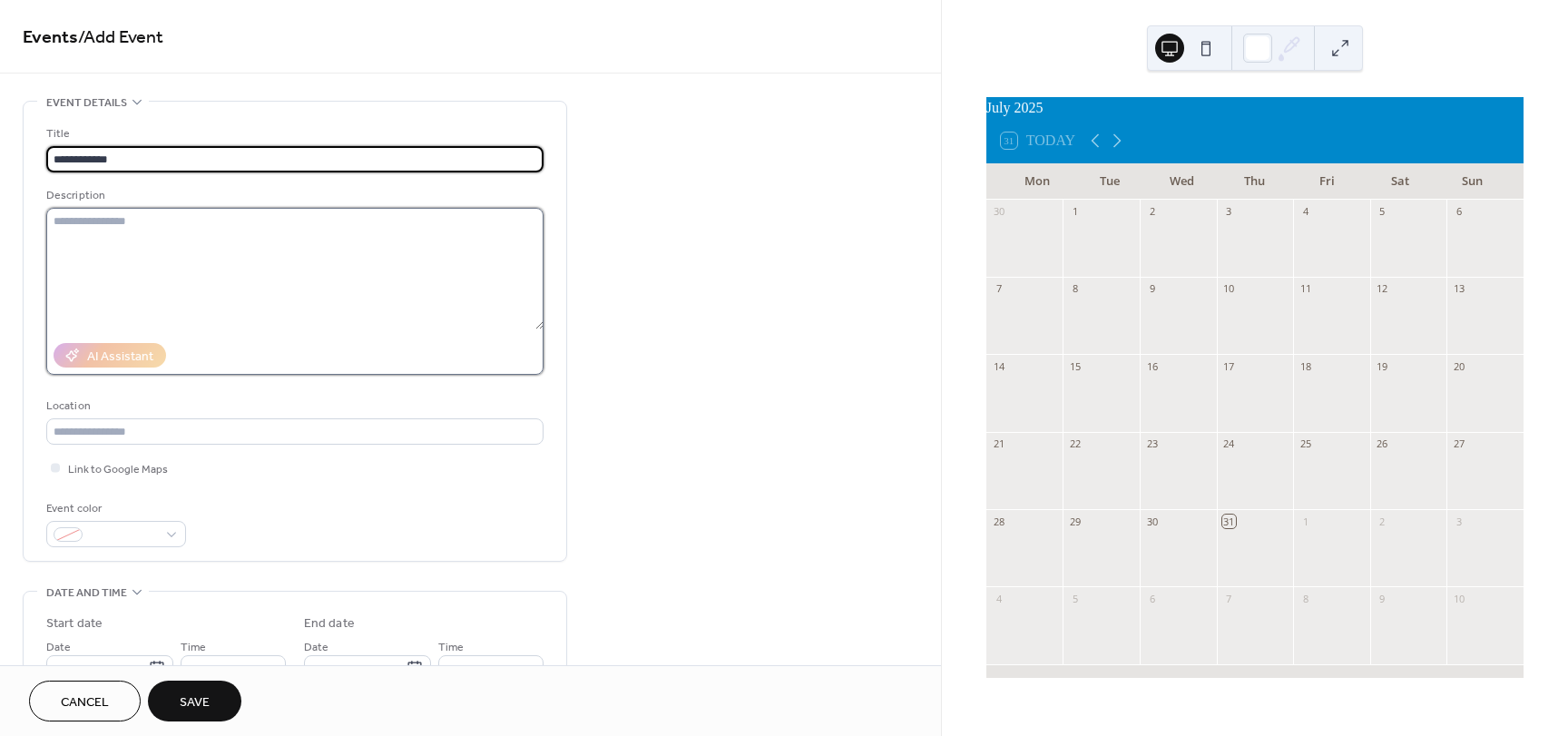 click at bounding box center (295, 269) 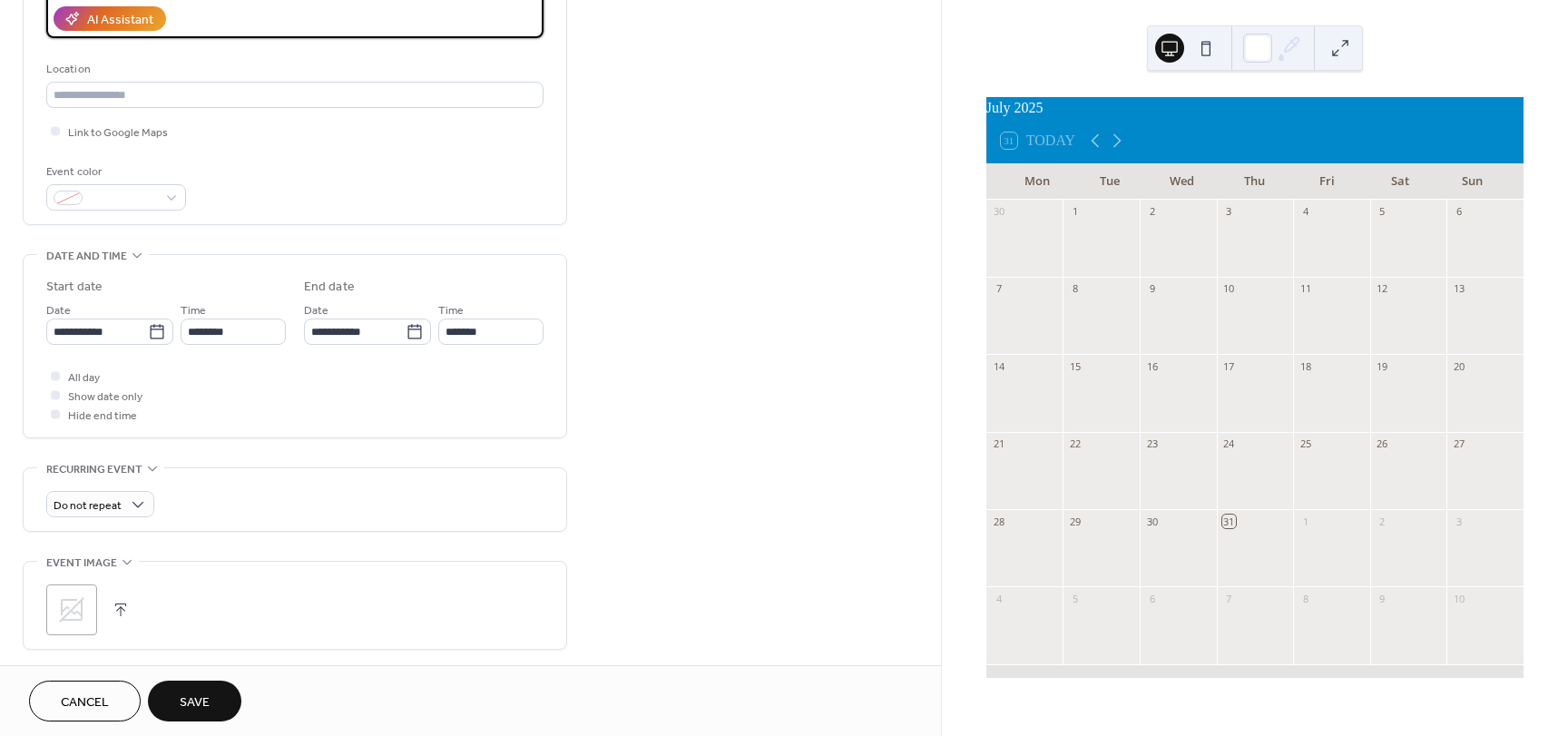 scroll, scrollTop: 363, scrollLeft: 0, axis: vertical 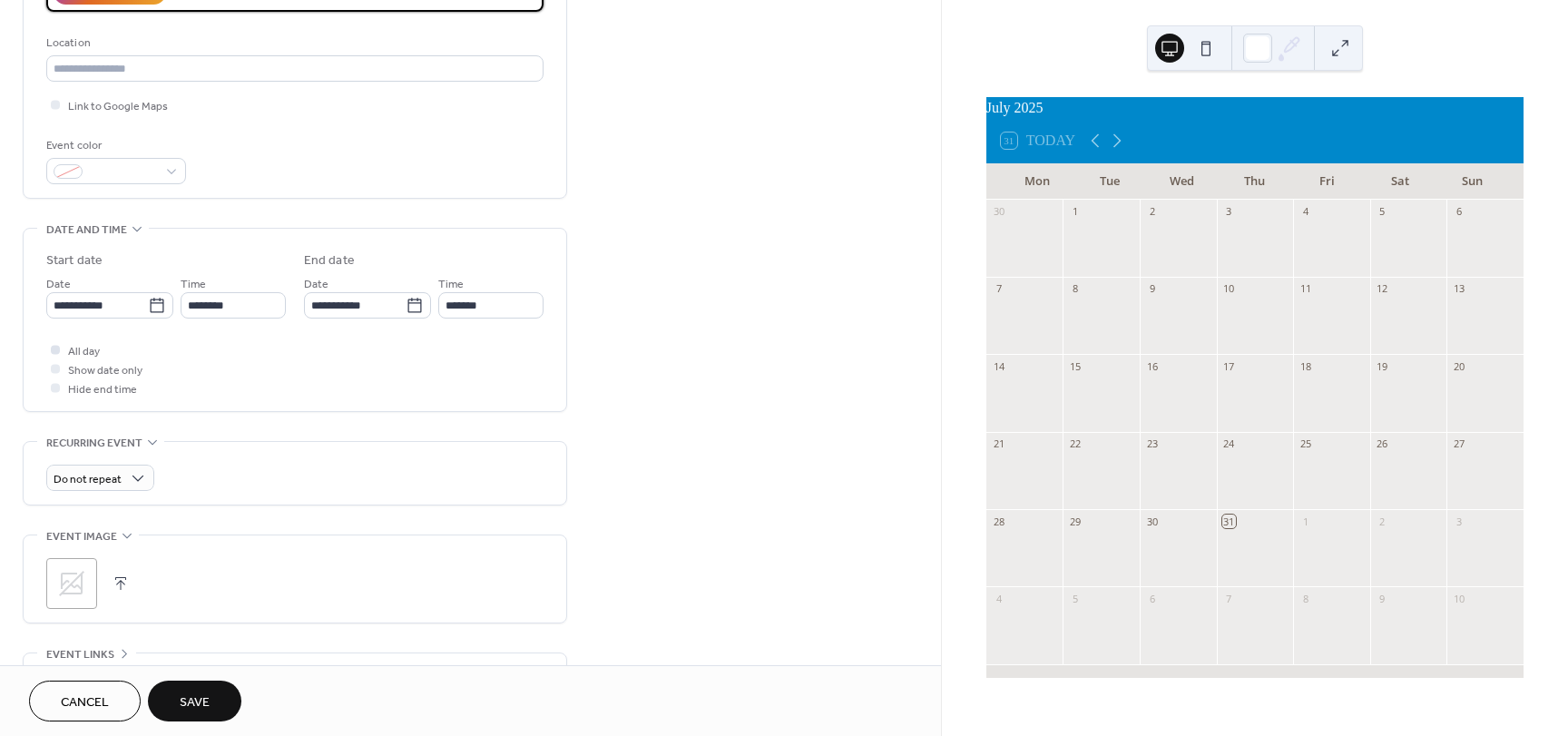 type on "**********" 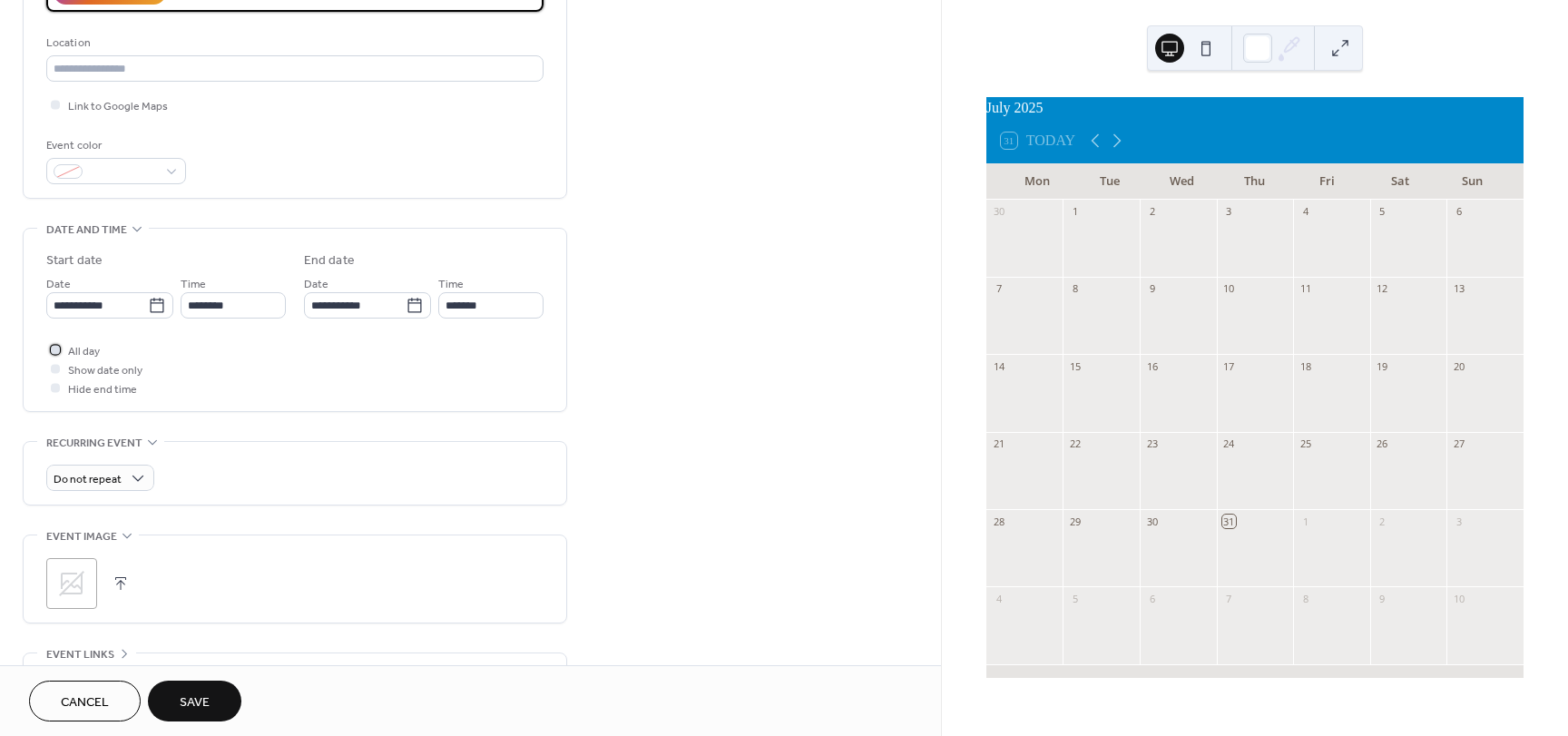 click on "All day" at bounding box center [83, 351] 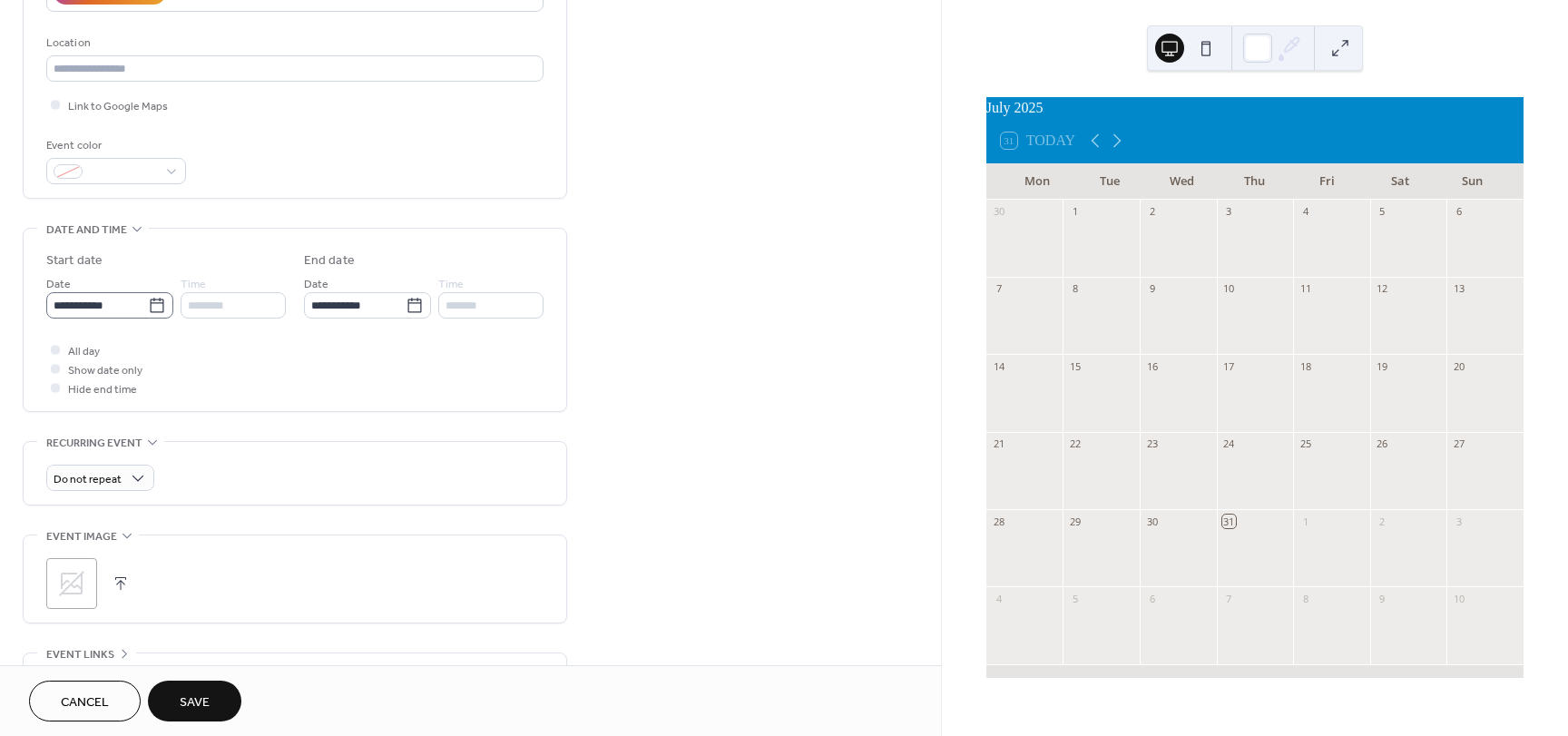 click 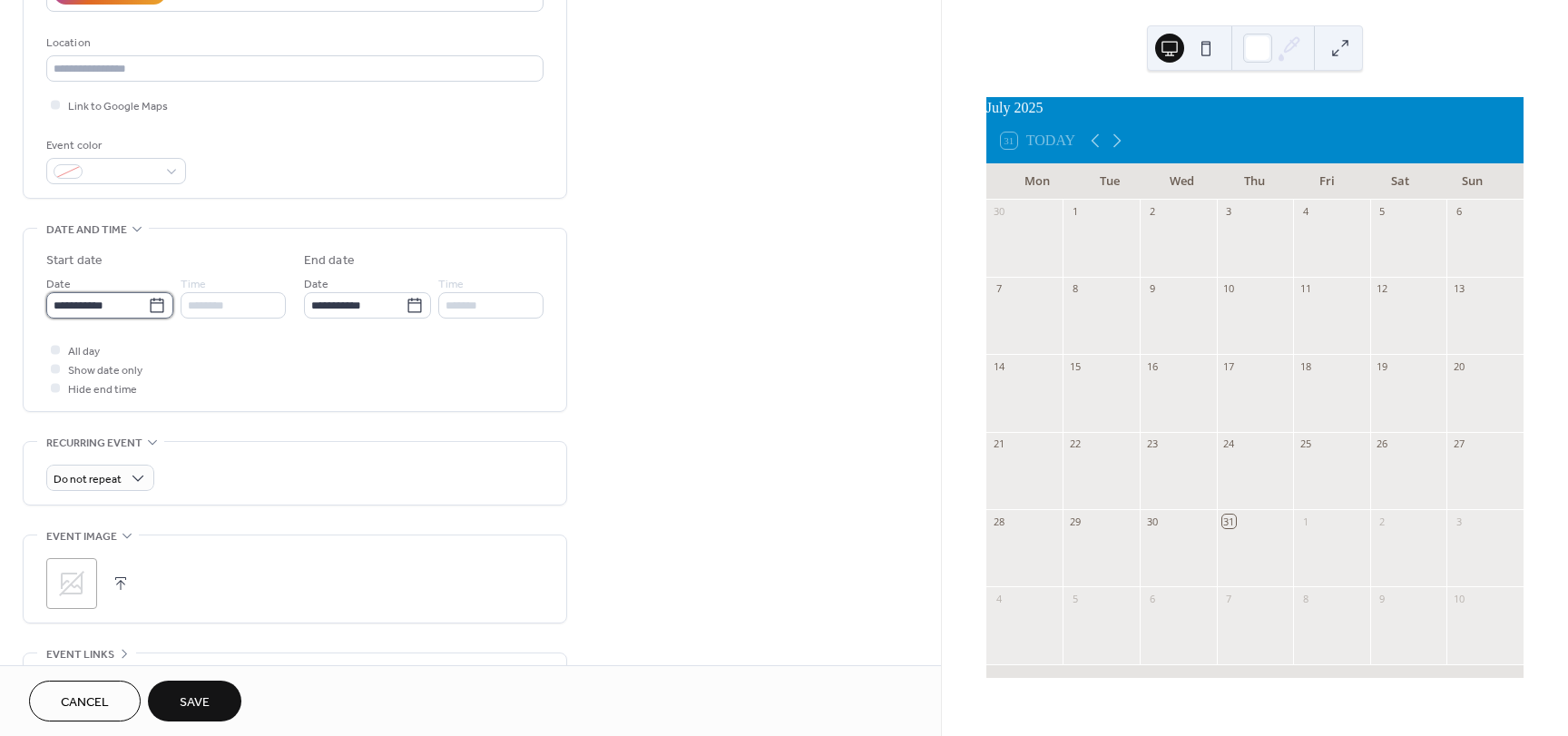 click on "**********" at bounding box center [97, 305] 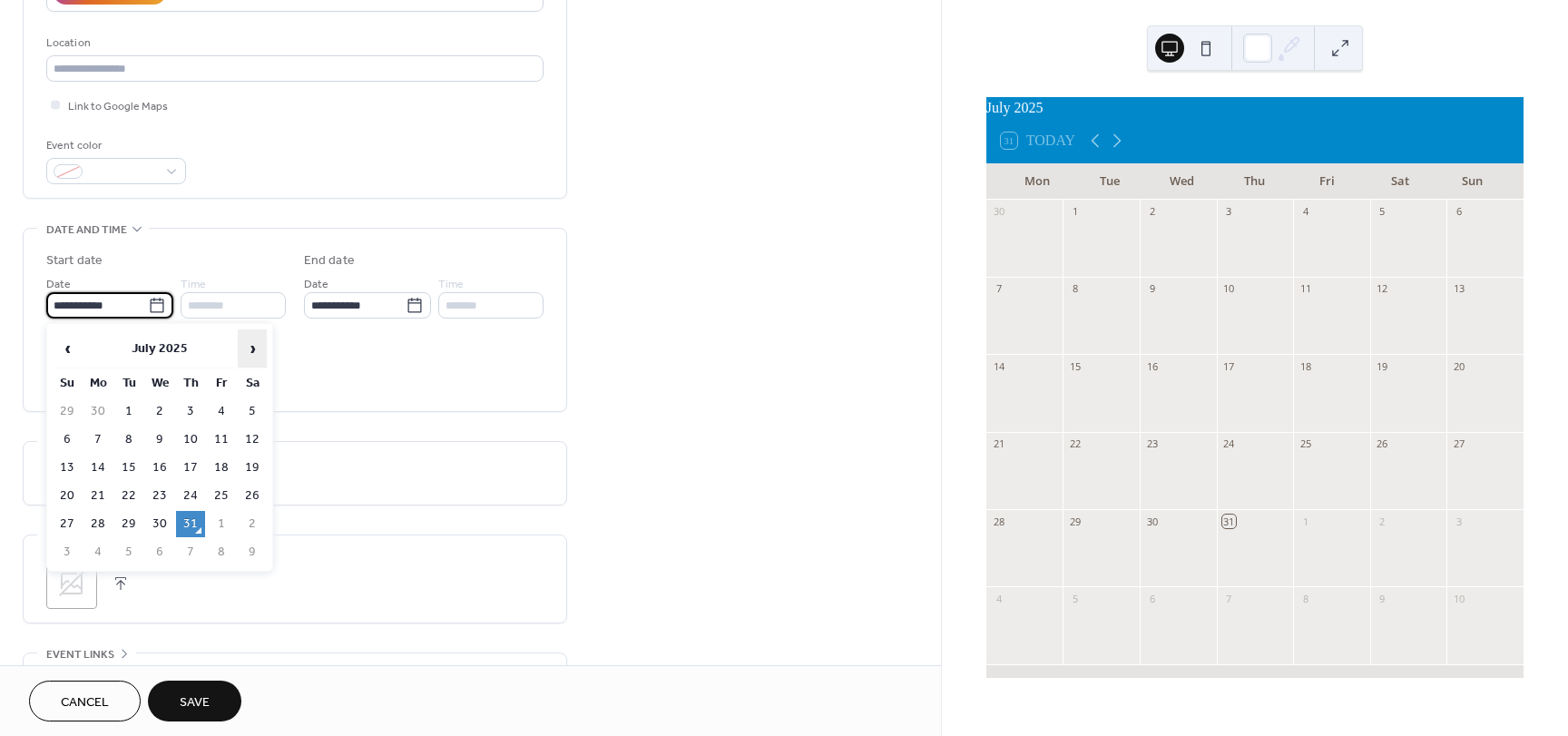 click on "›" at bounding box center [252, 348] 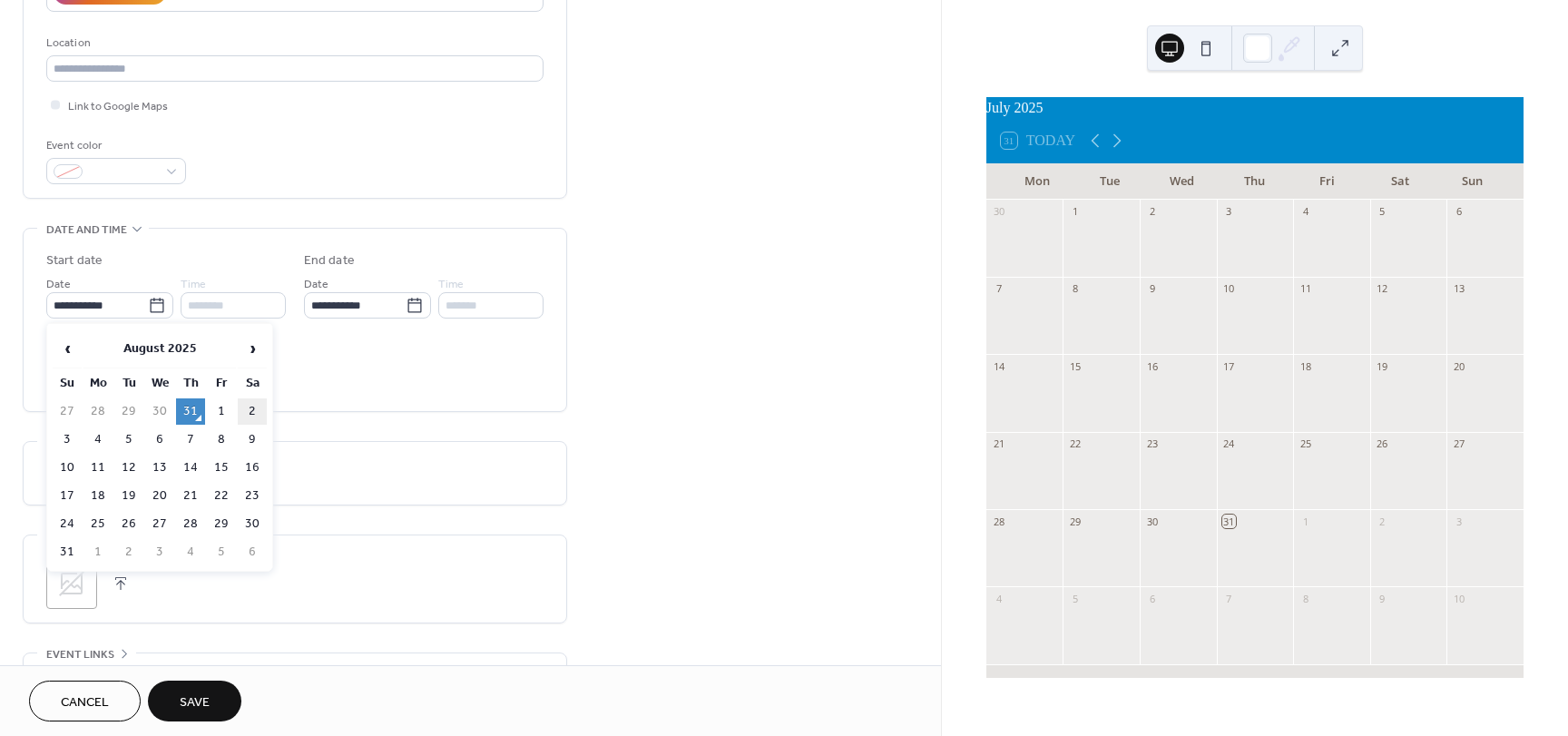 click on "2" at bounding box center [252, 411] 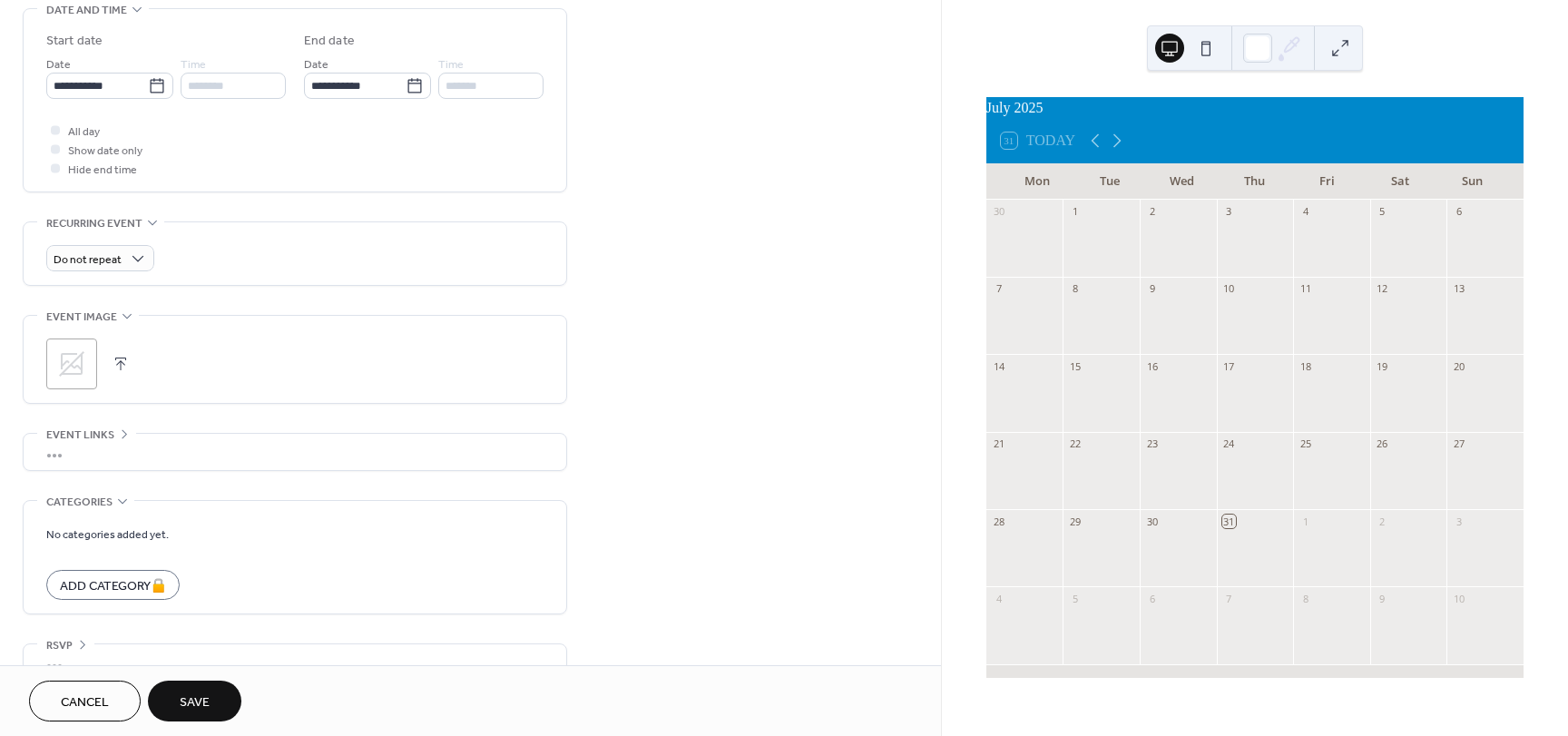 scroll, scrollTop: 617, scrollLeft: 0, axis: vertical 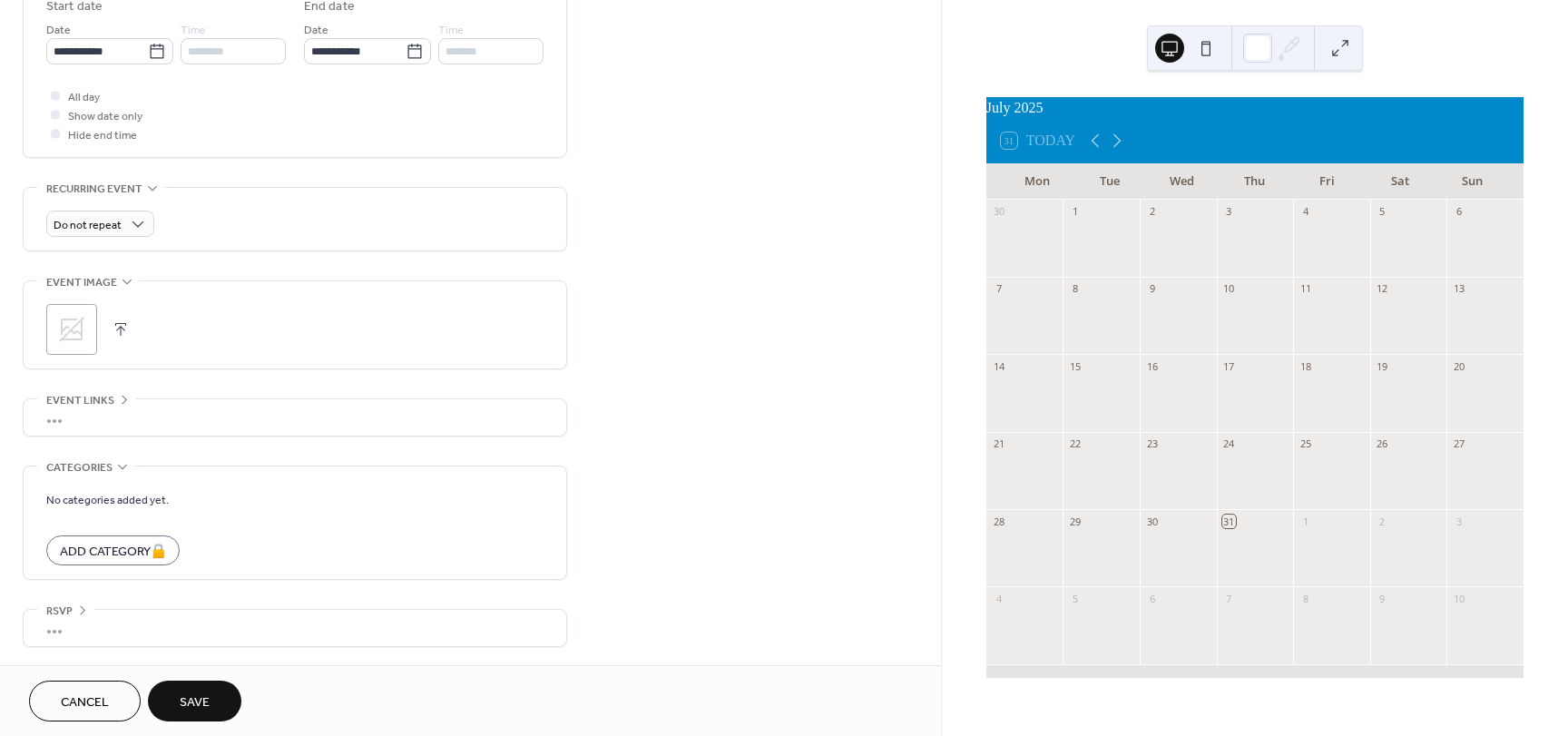 click on ";" at bounding box center [72, 329] 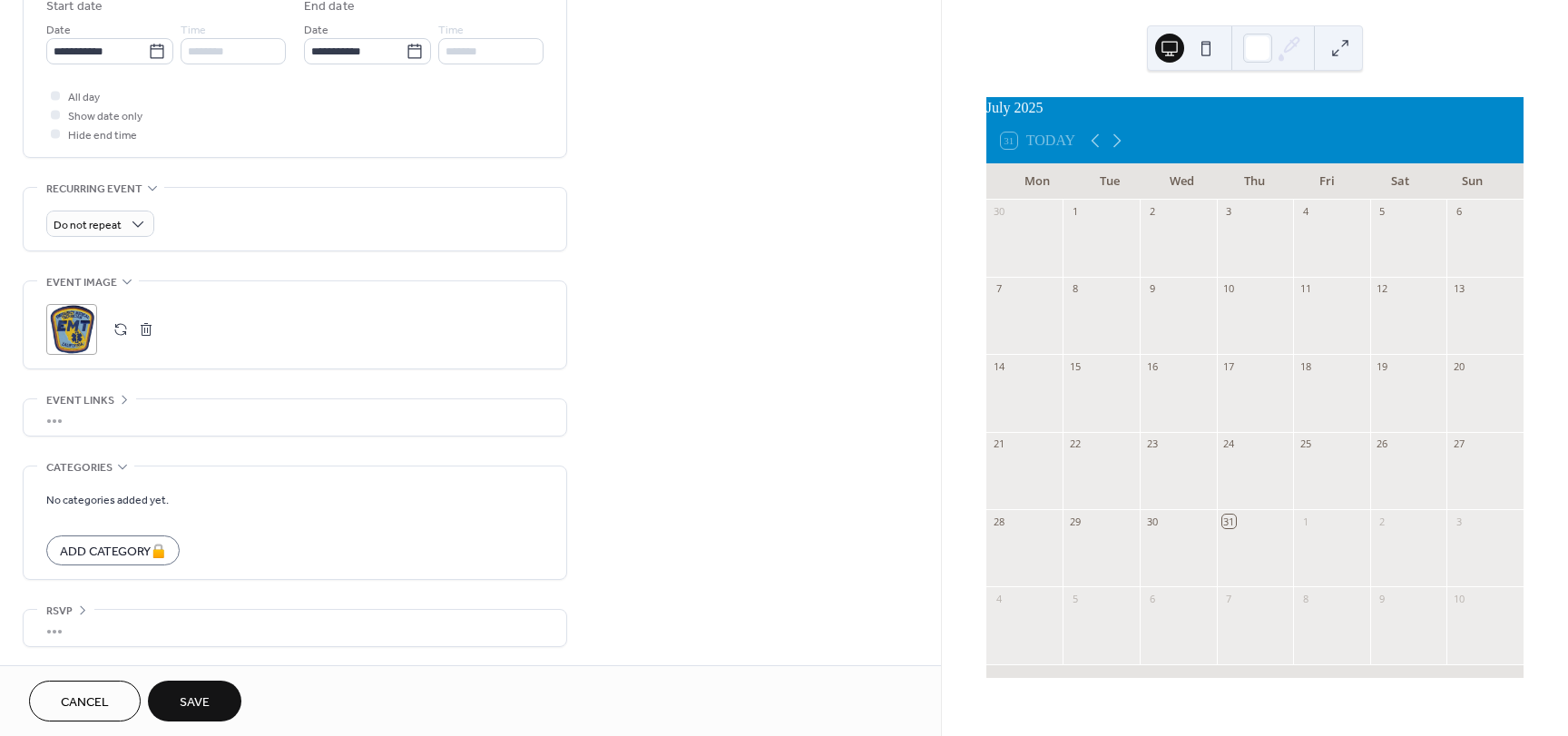 scroll, scrollTop: 0, scrollLeft: 0, axis: both 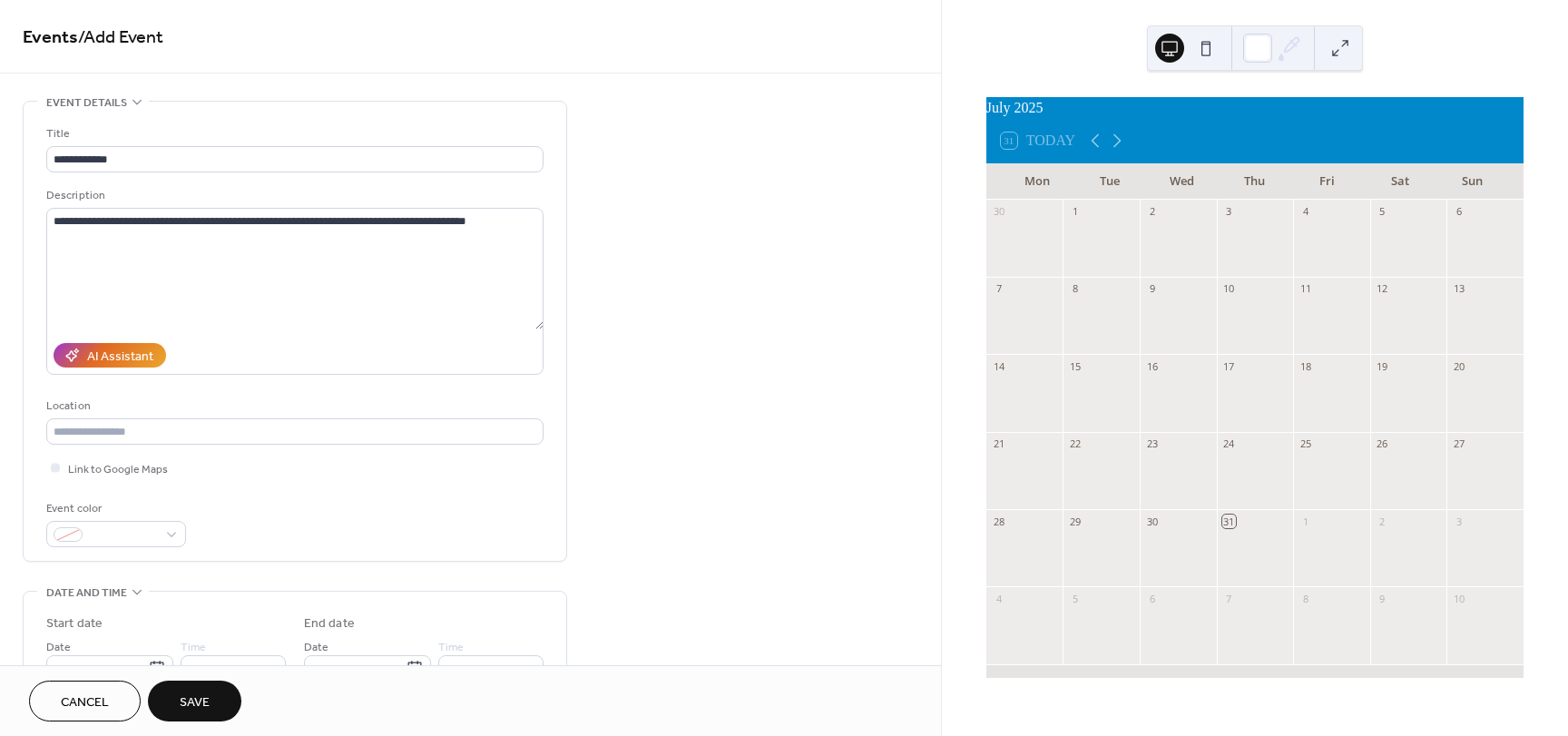 click on "Save" at bounding box center (194, 702) 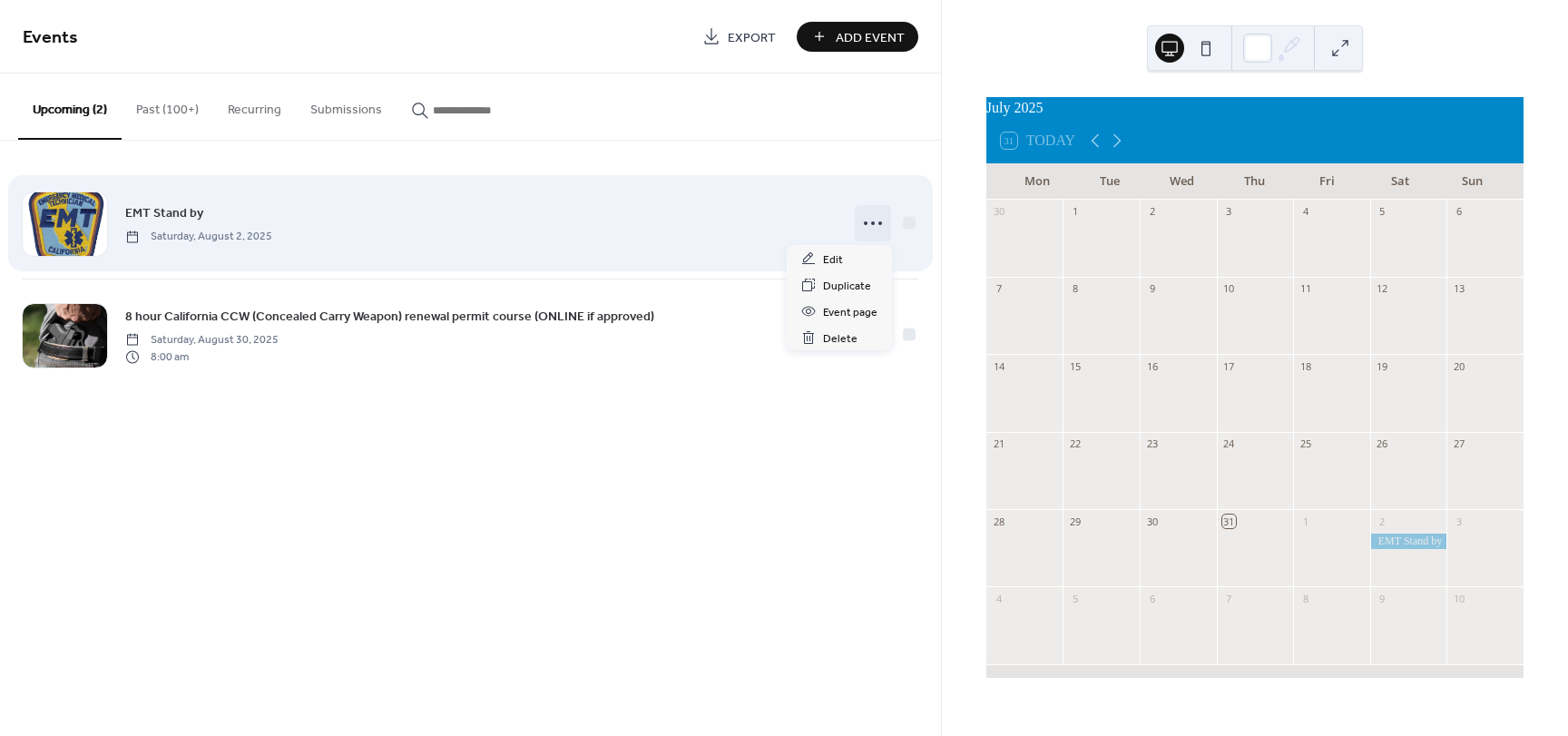 click 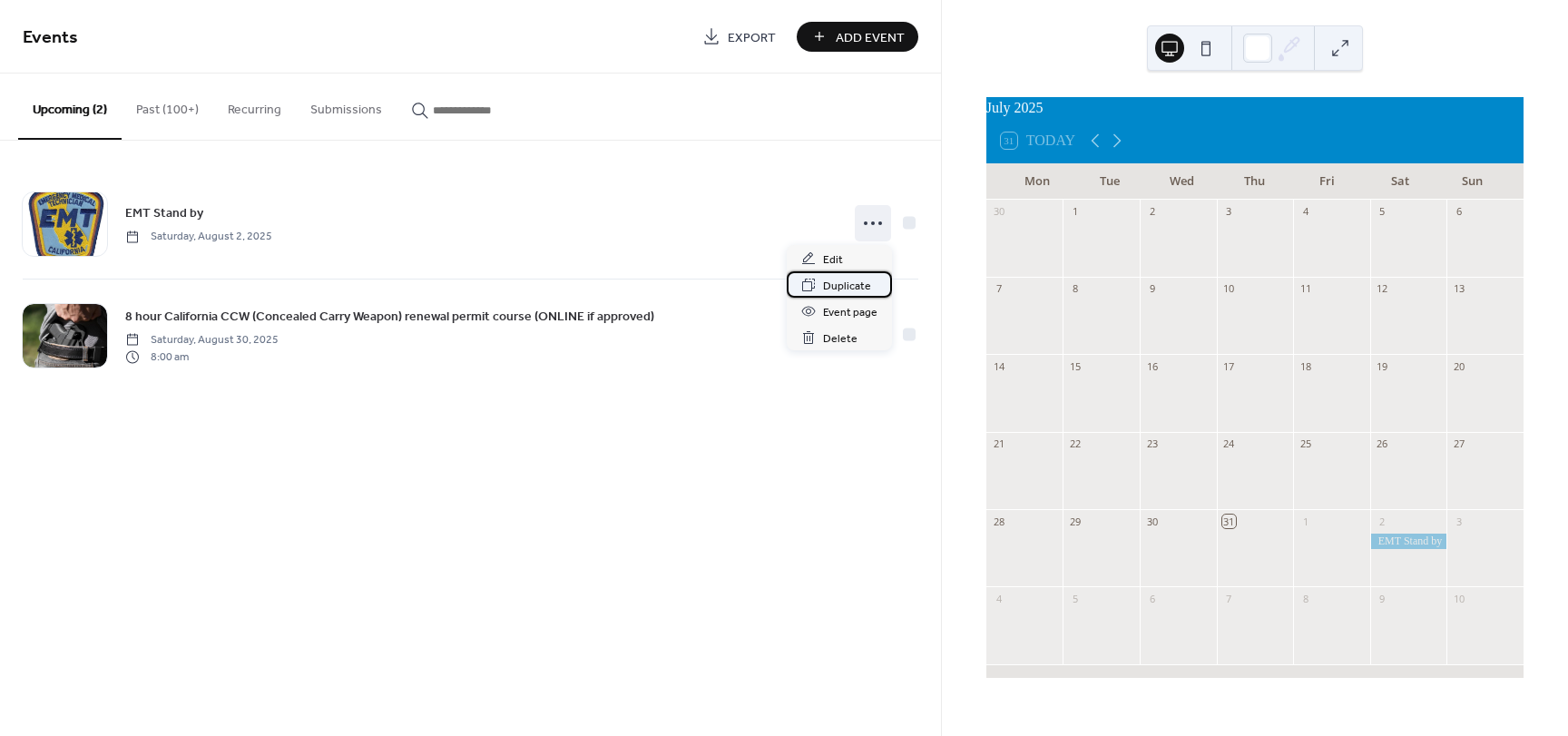 click on "Duplicate" at bounding box center [847, 286] 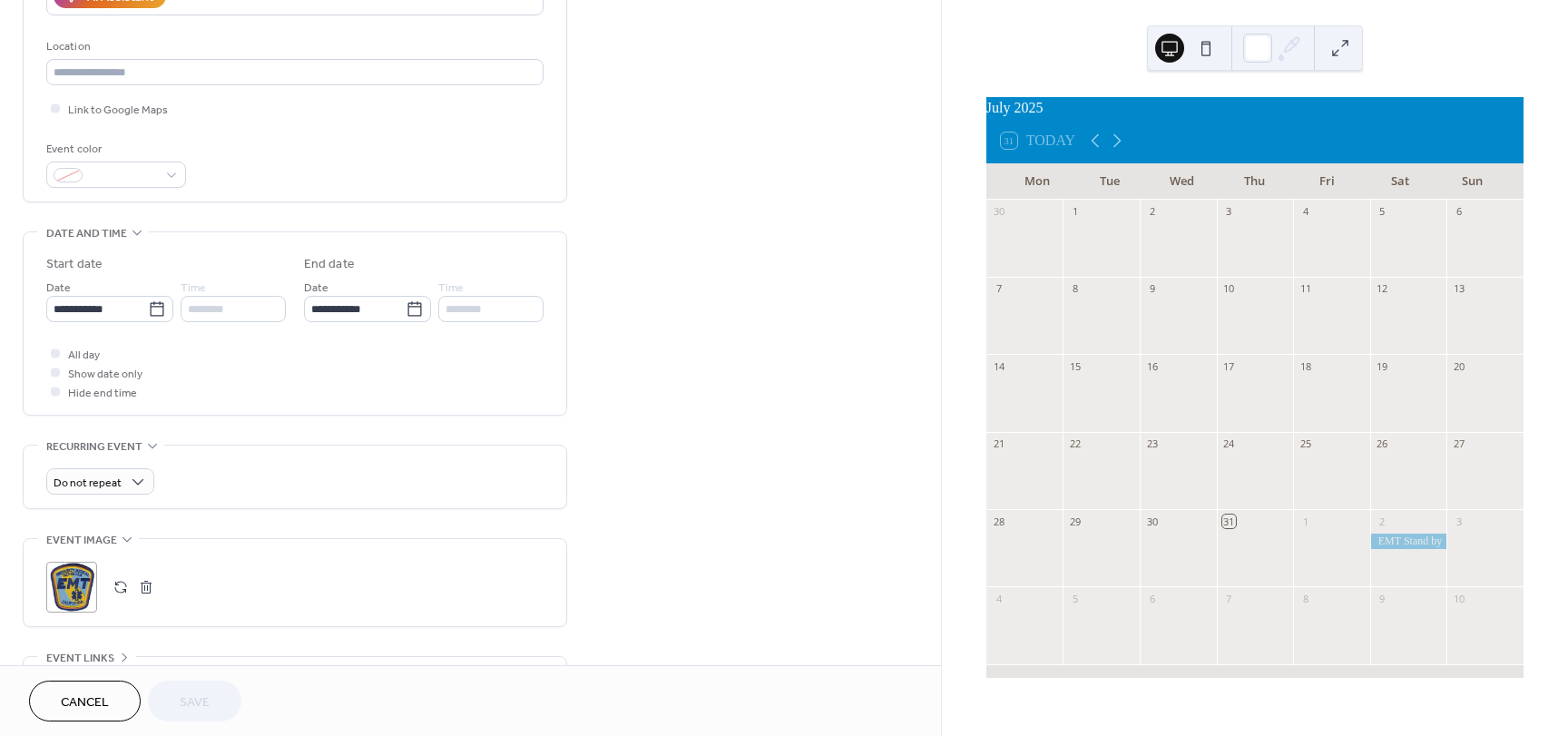 scroll, scrollTop: 363, scrollLeft: 0, axis: vertical 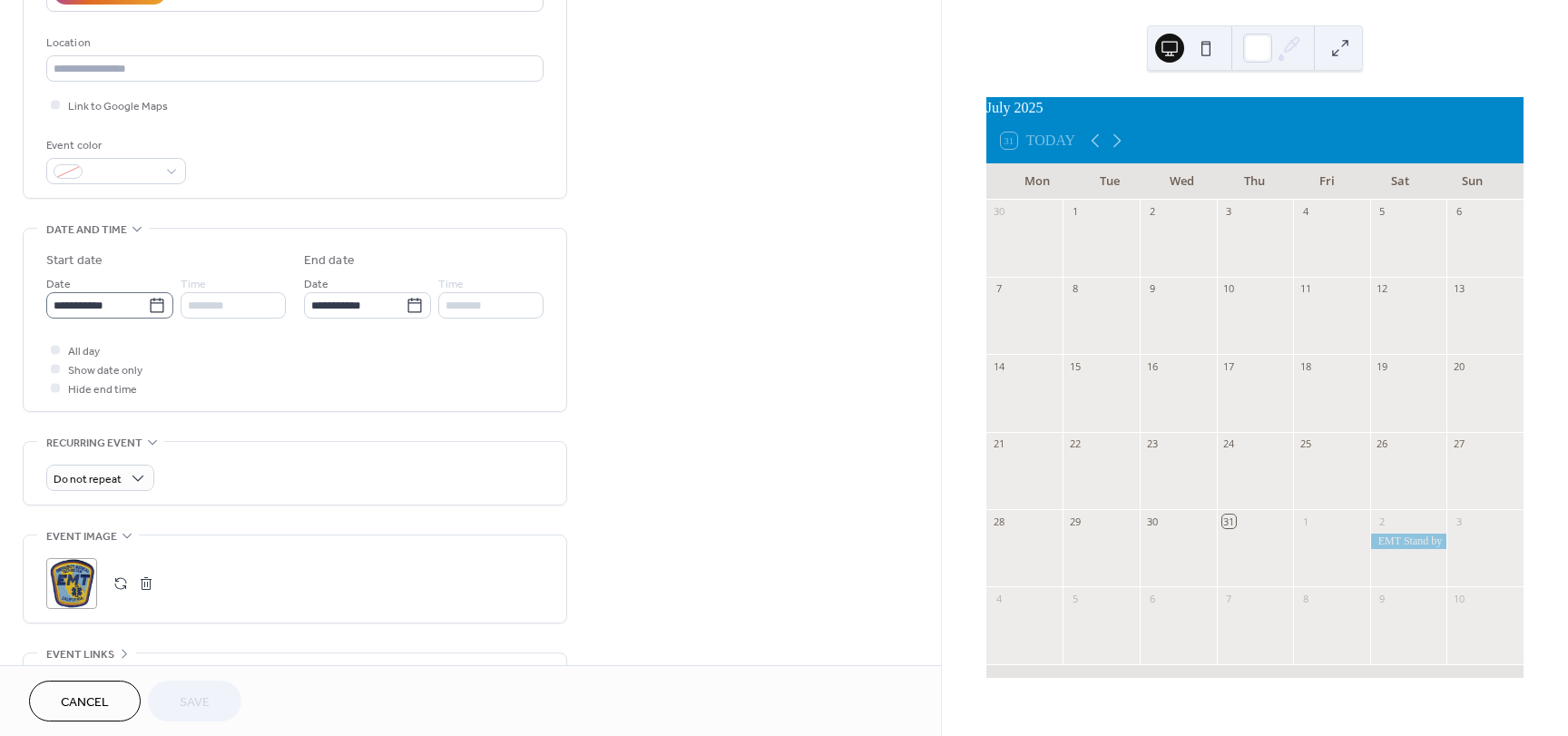 click 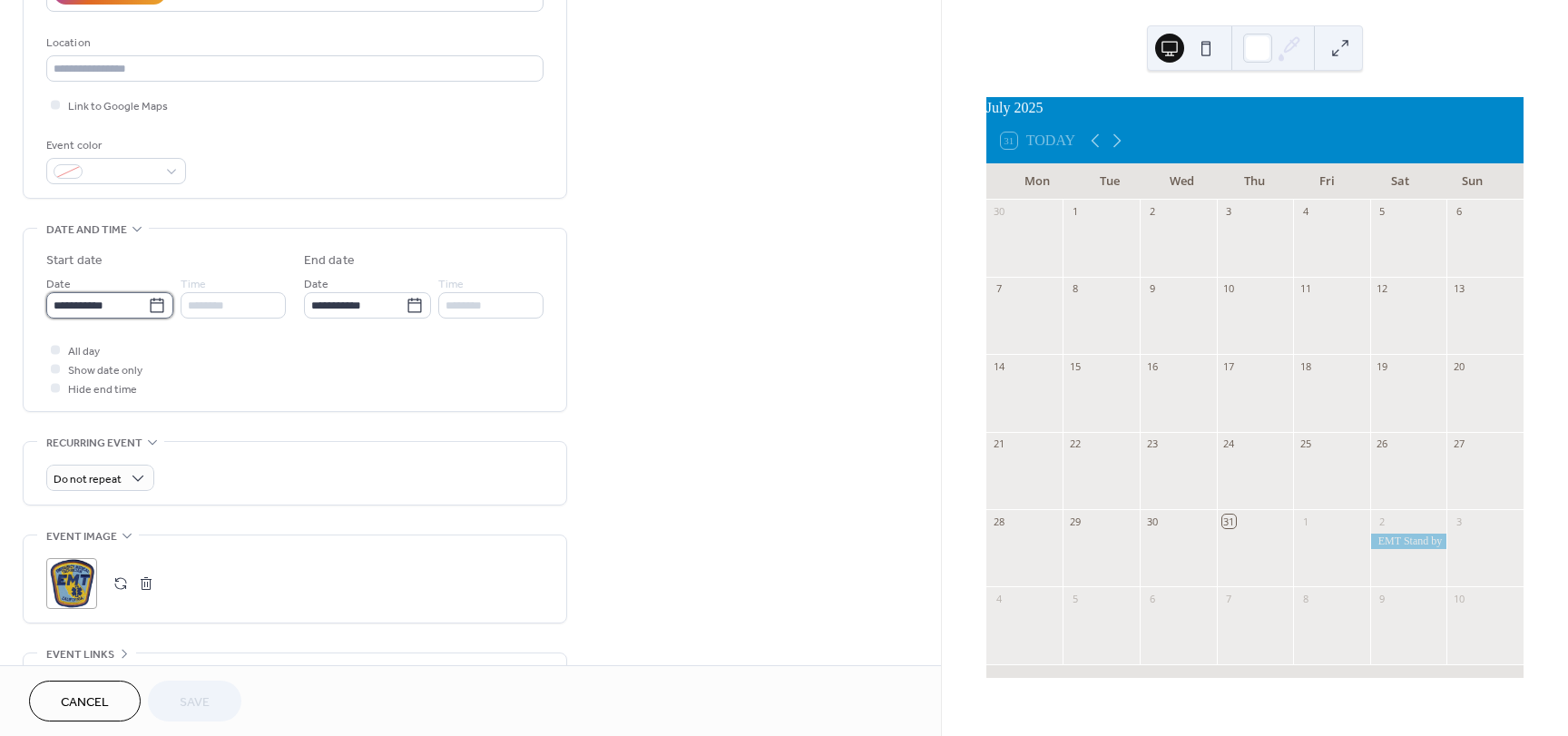 click on "**********" at bounding box center (97, 305) 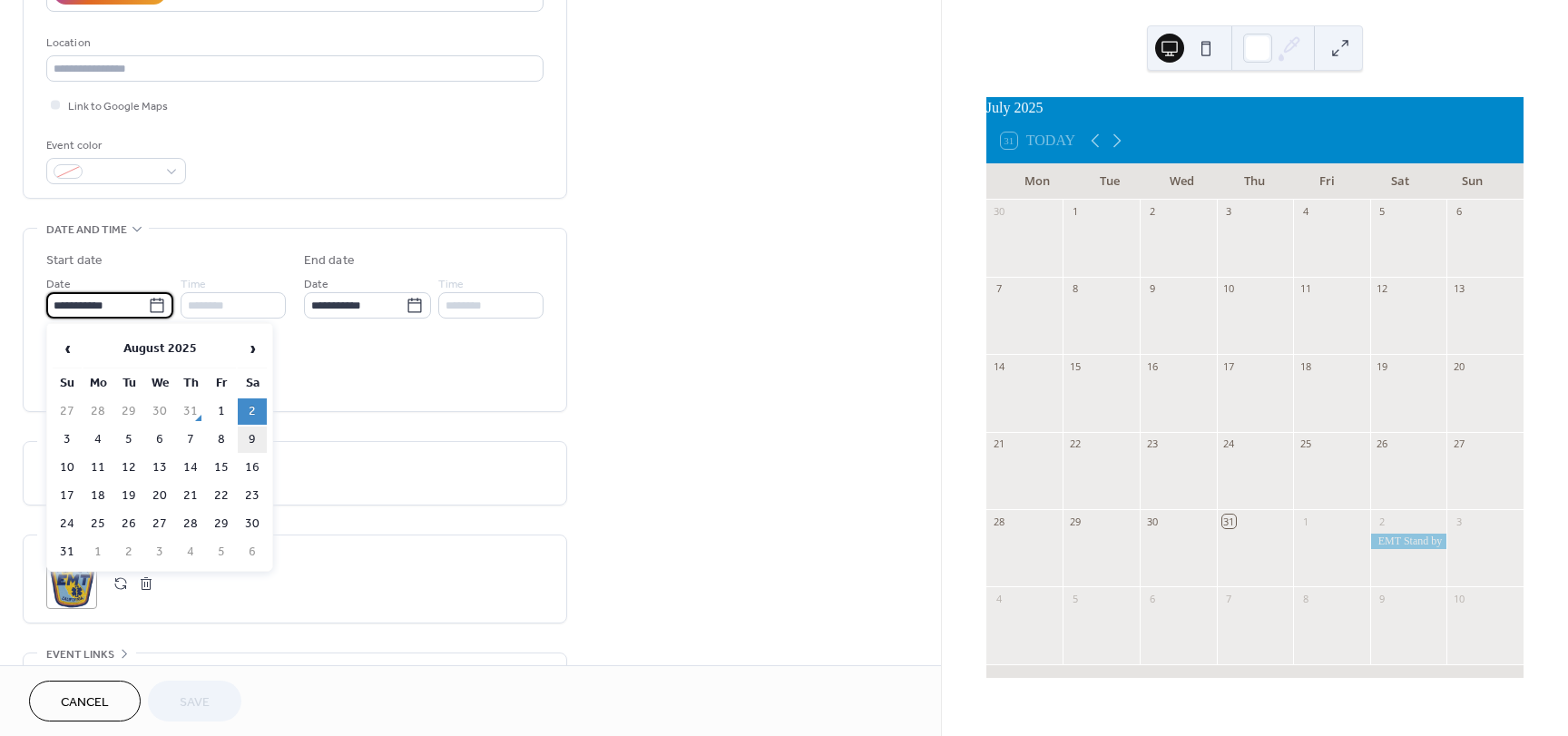 click on "9" at bounding box center (252, 439) 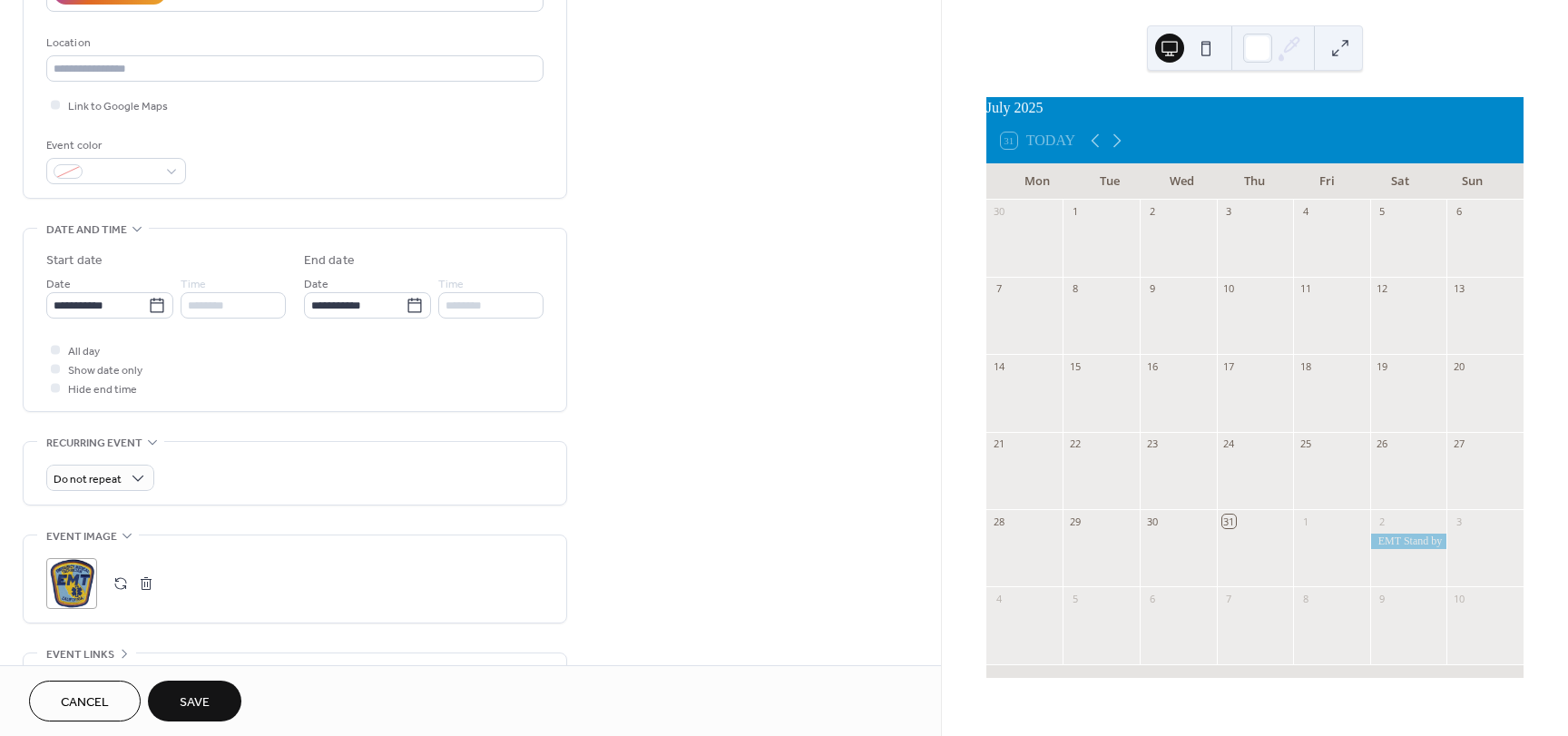 click on "Save" at bounding box center (194, 701) 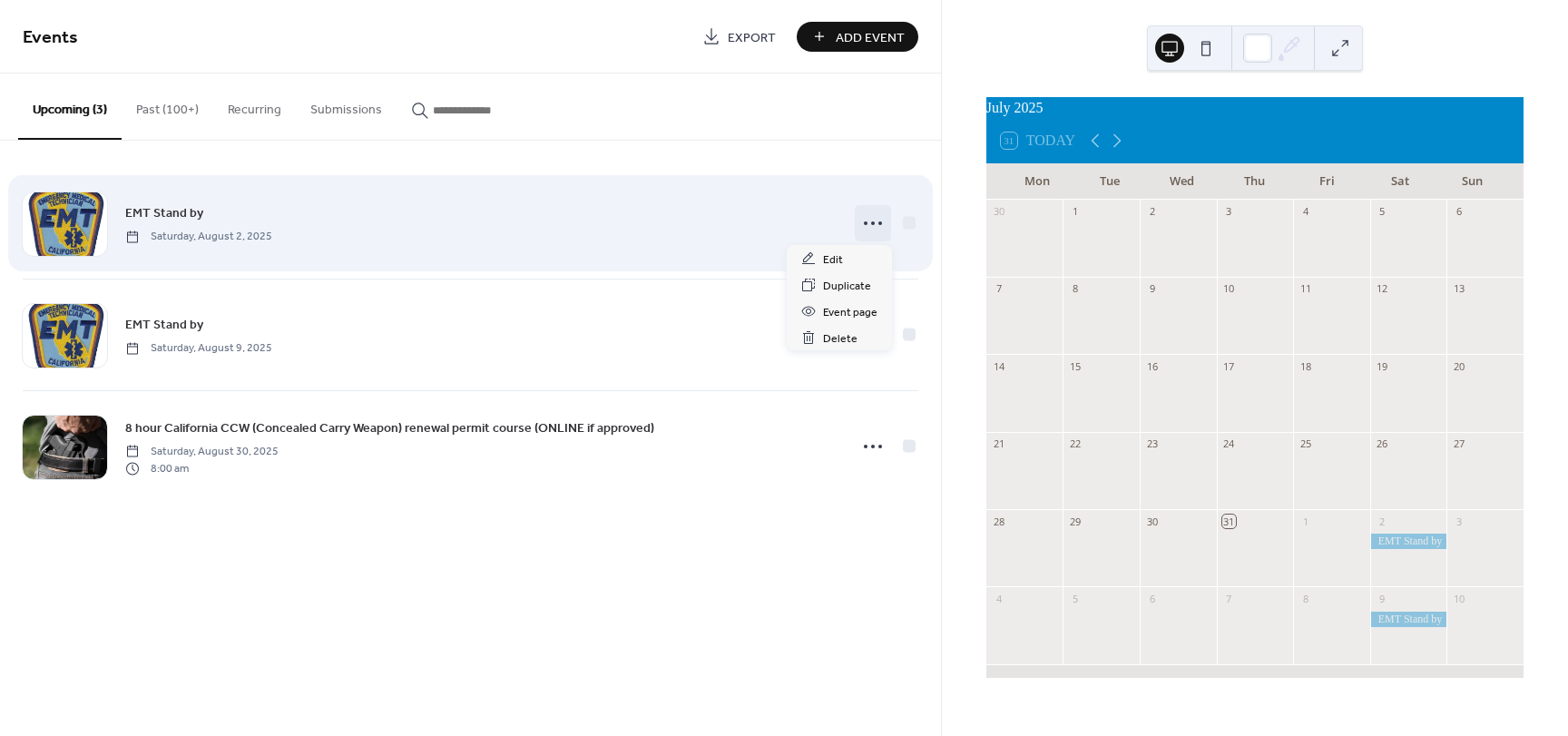 click 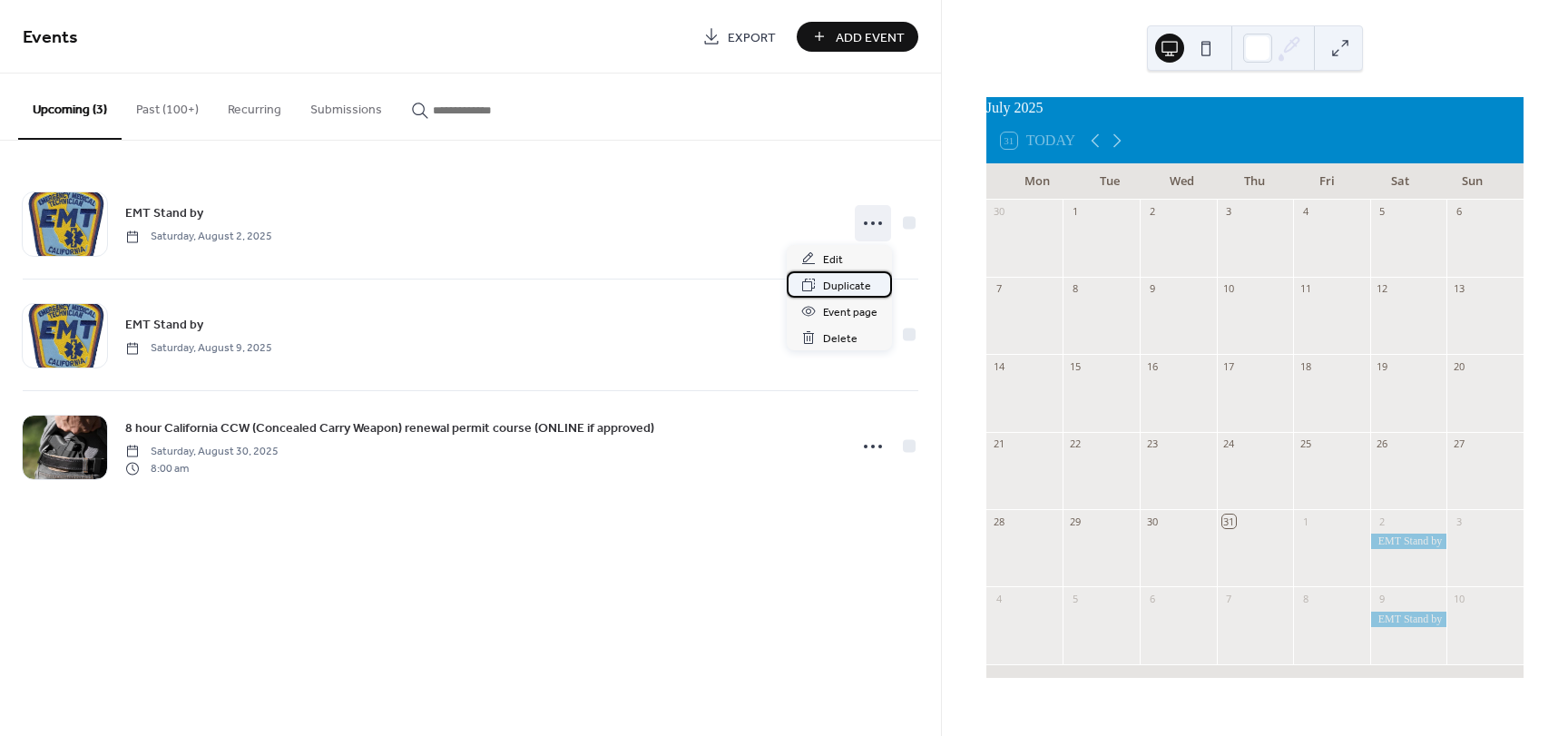 click on "Duplicate" at bounding box center (847, 286) 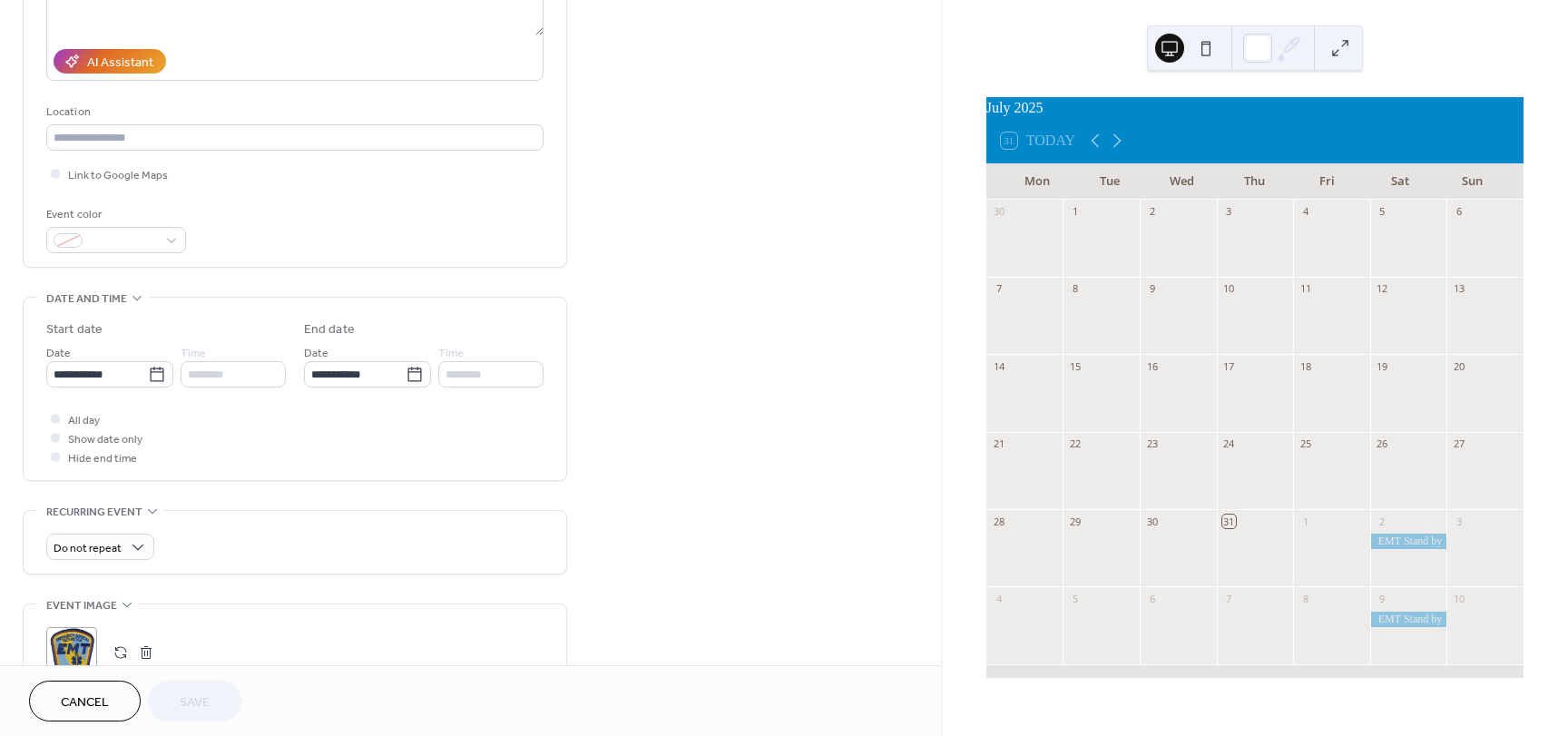 scroll, scrollTop: 363, scrollLeft: 0, axis: vertical 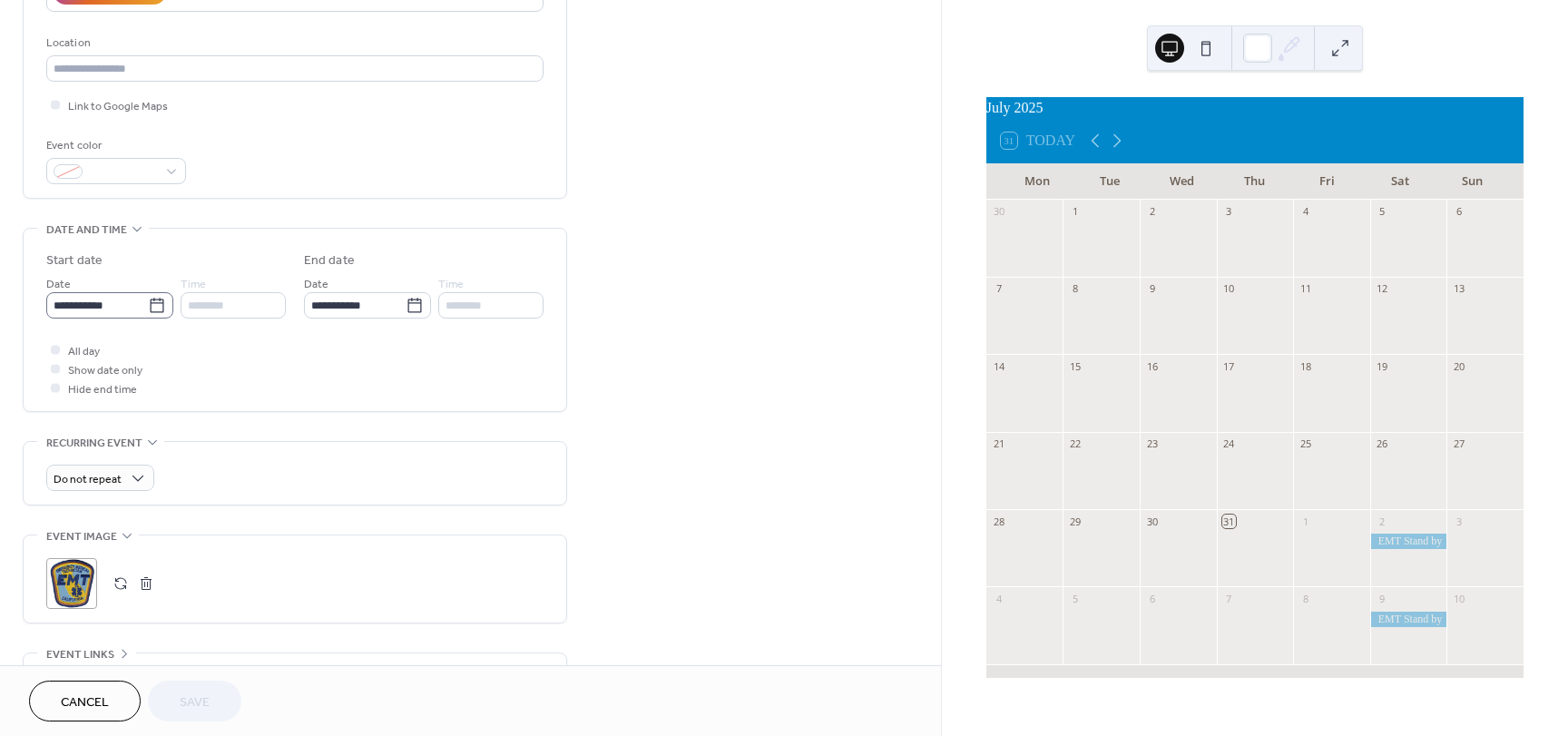 click 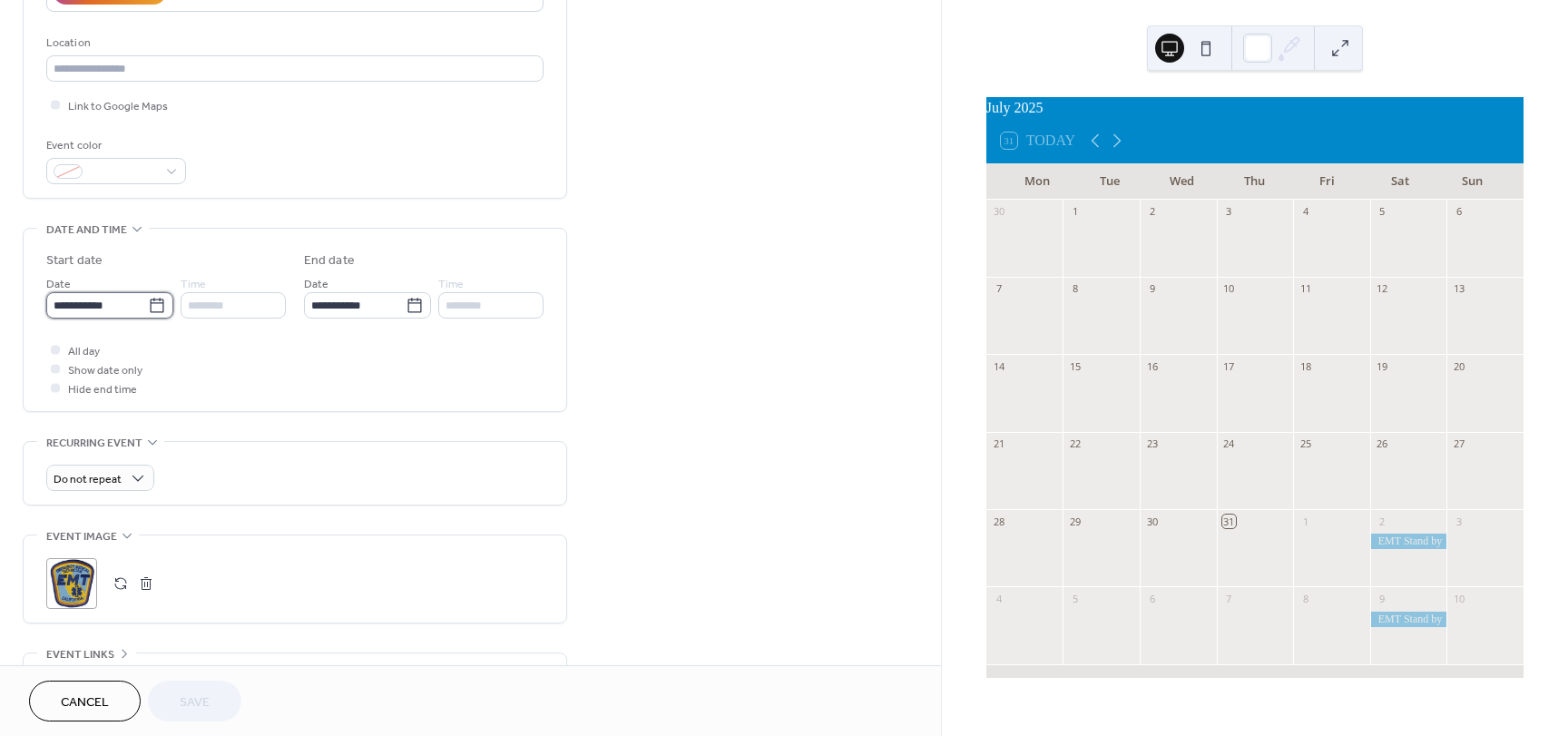 click on "**********" at bounding box center [97, 305] 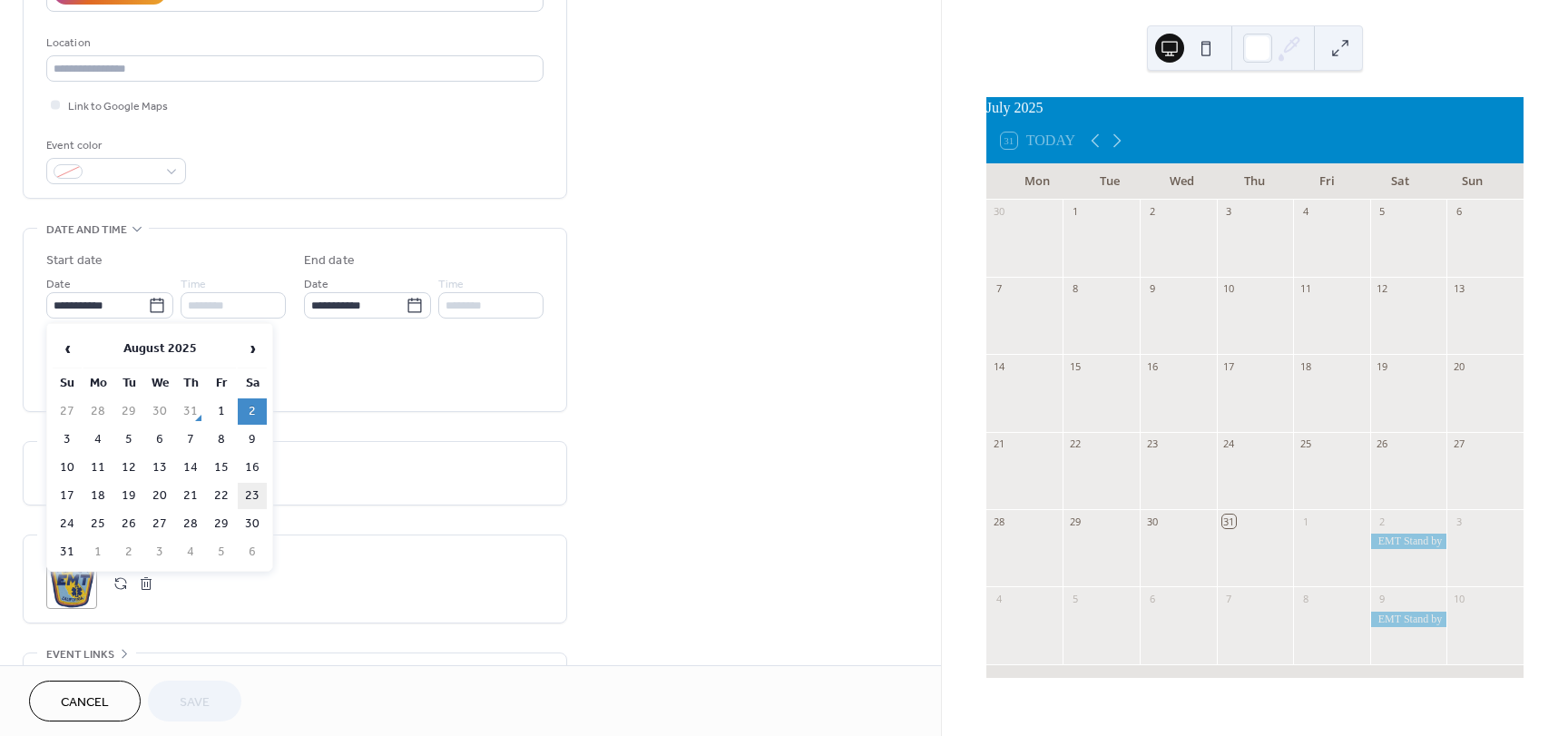 click on "23" at bounding box center (252, 496) 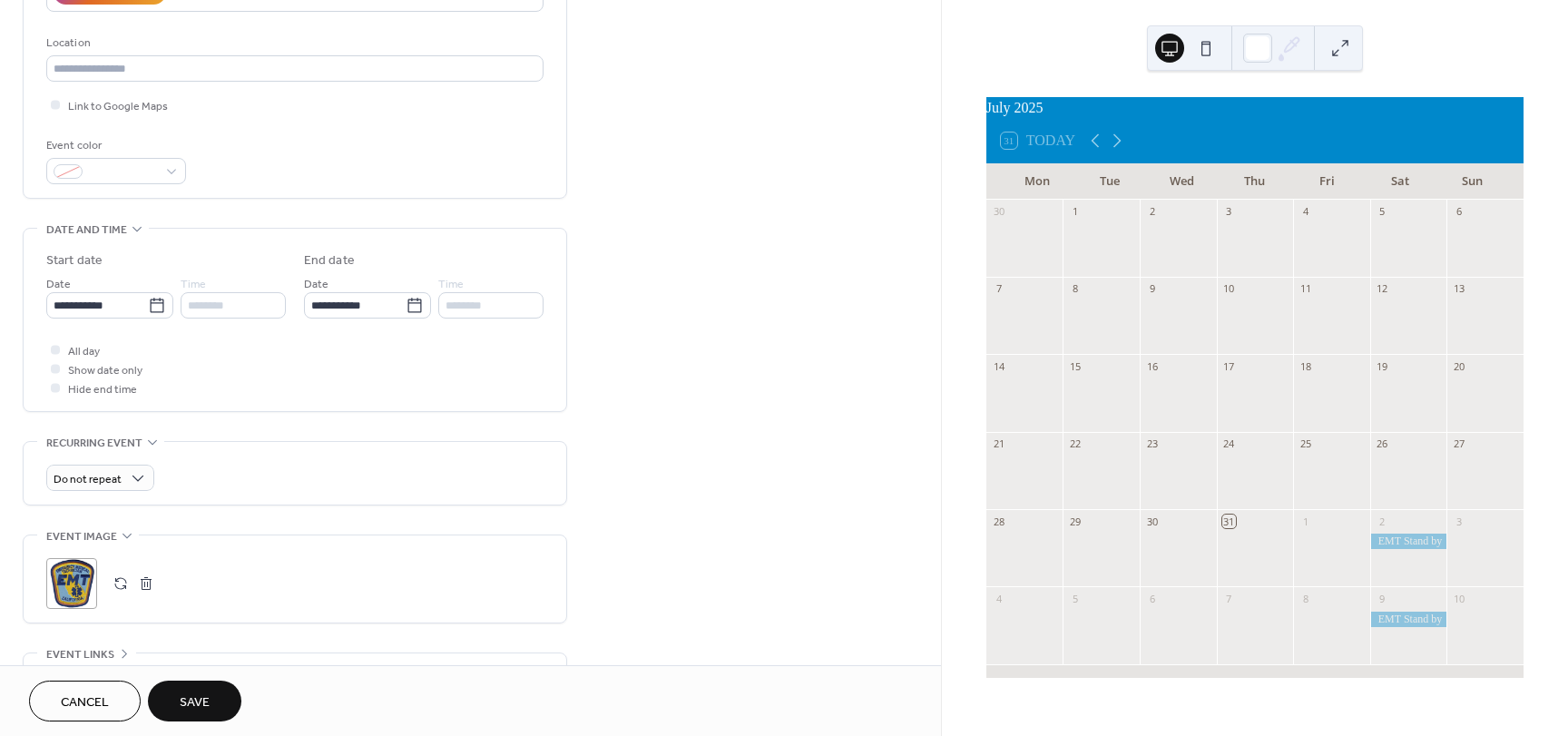 click on "Save" at bounding box center [194, 702] 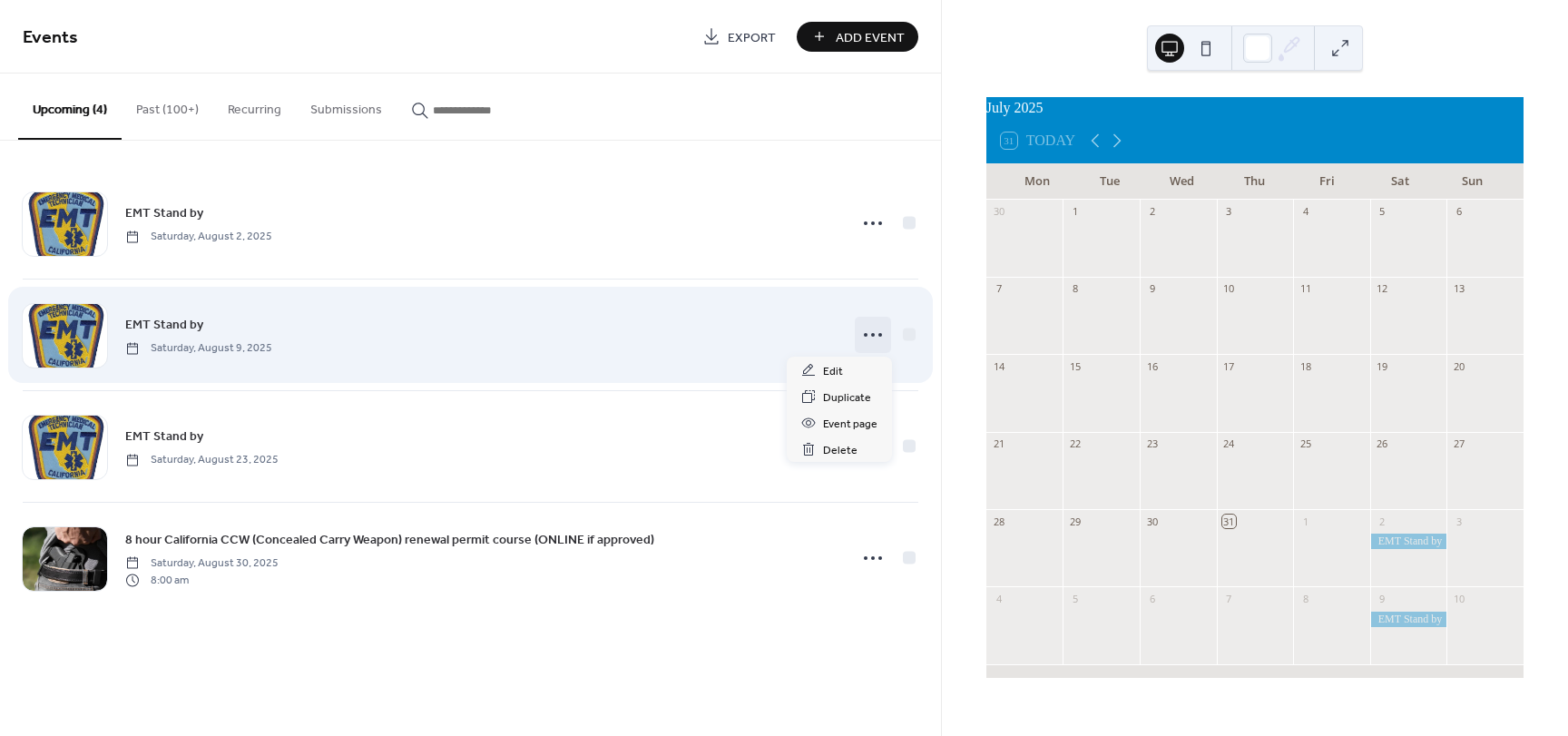 click 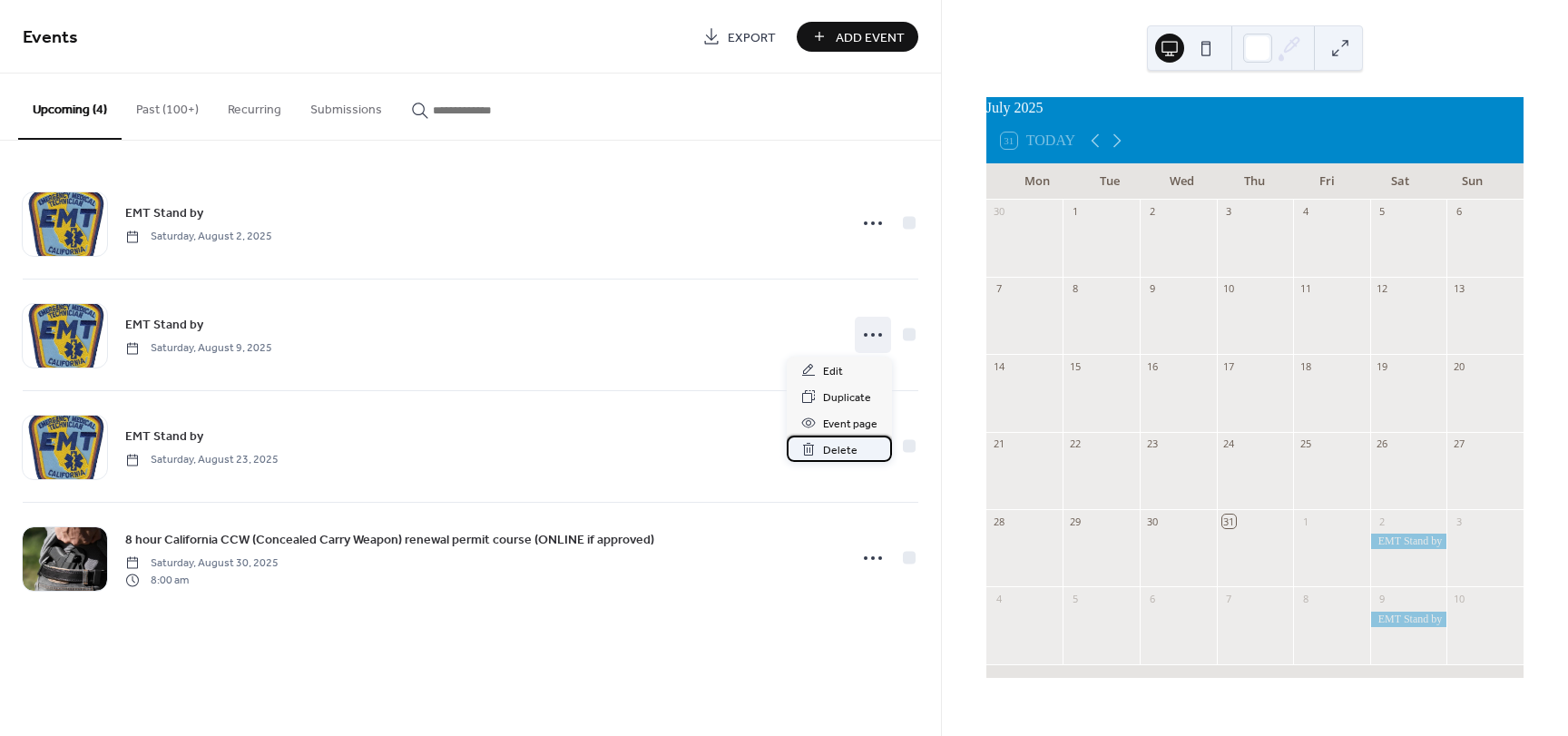 click on "Delete" at bounding box center [840, 450] 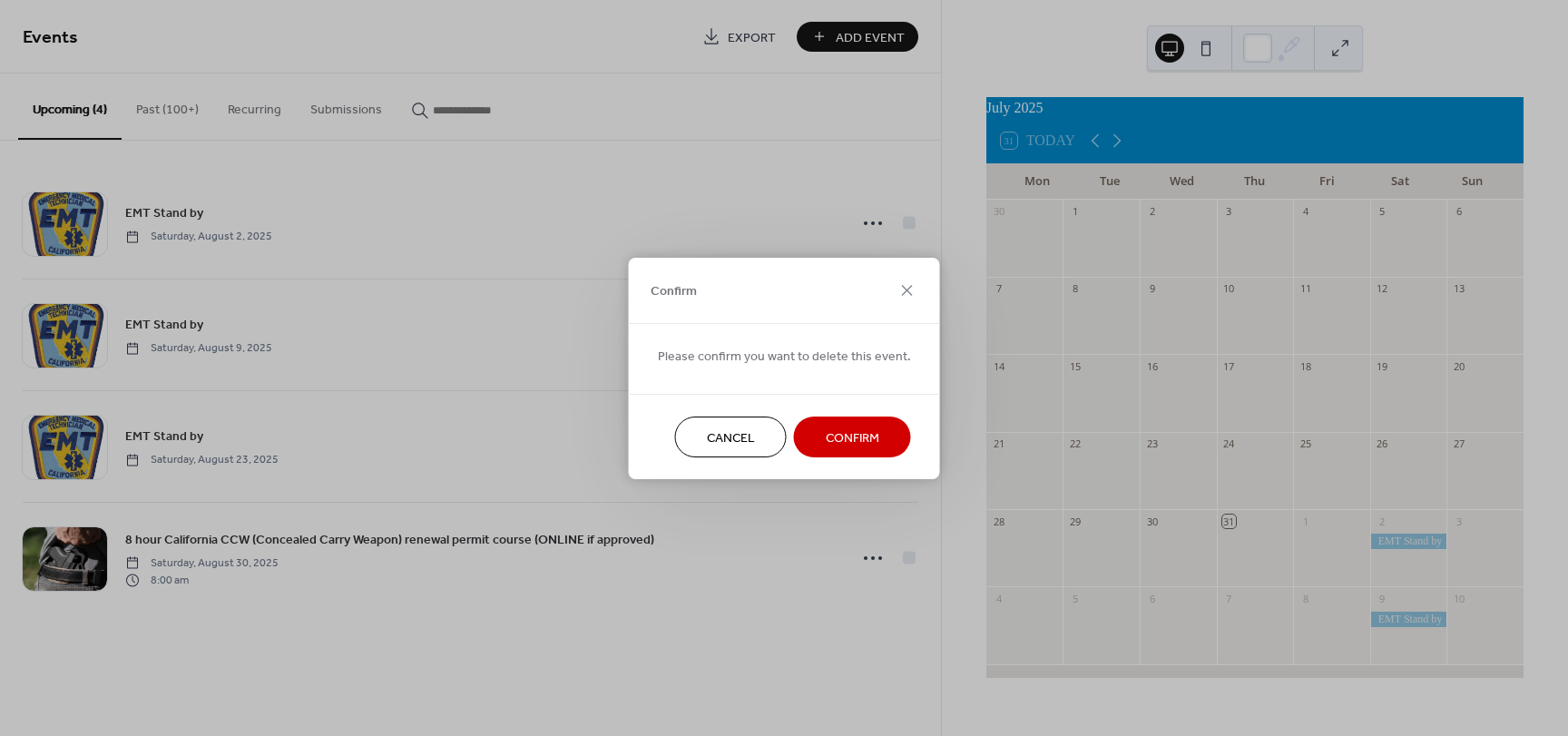 click on "Confirm" at bounding box center [852, 437] 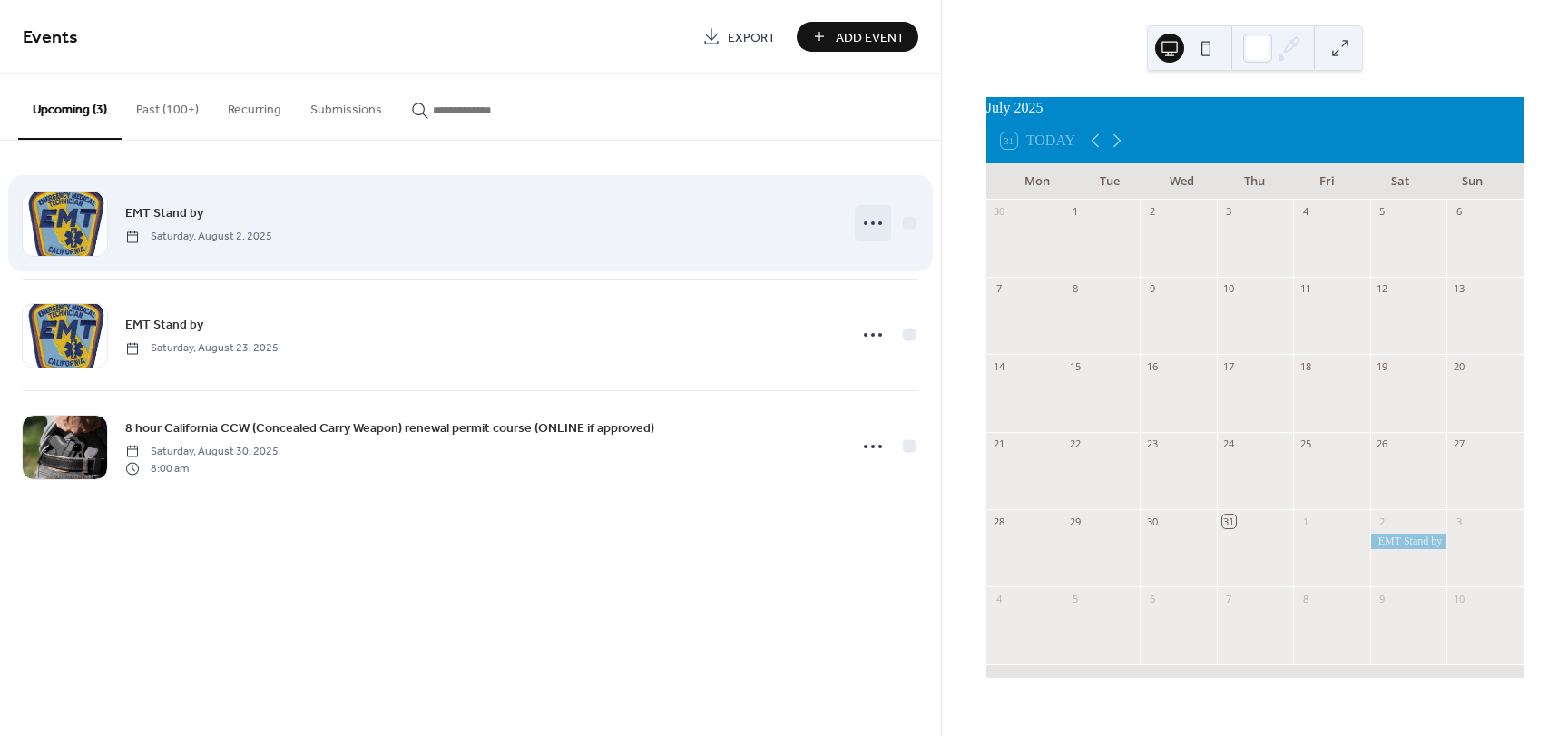 click 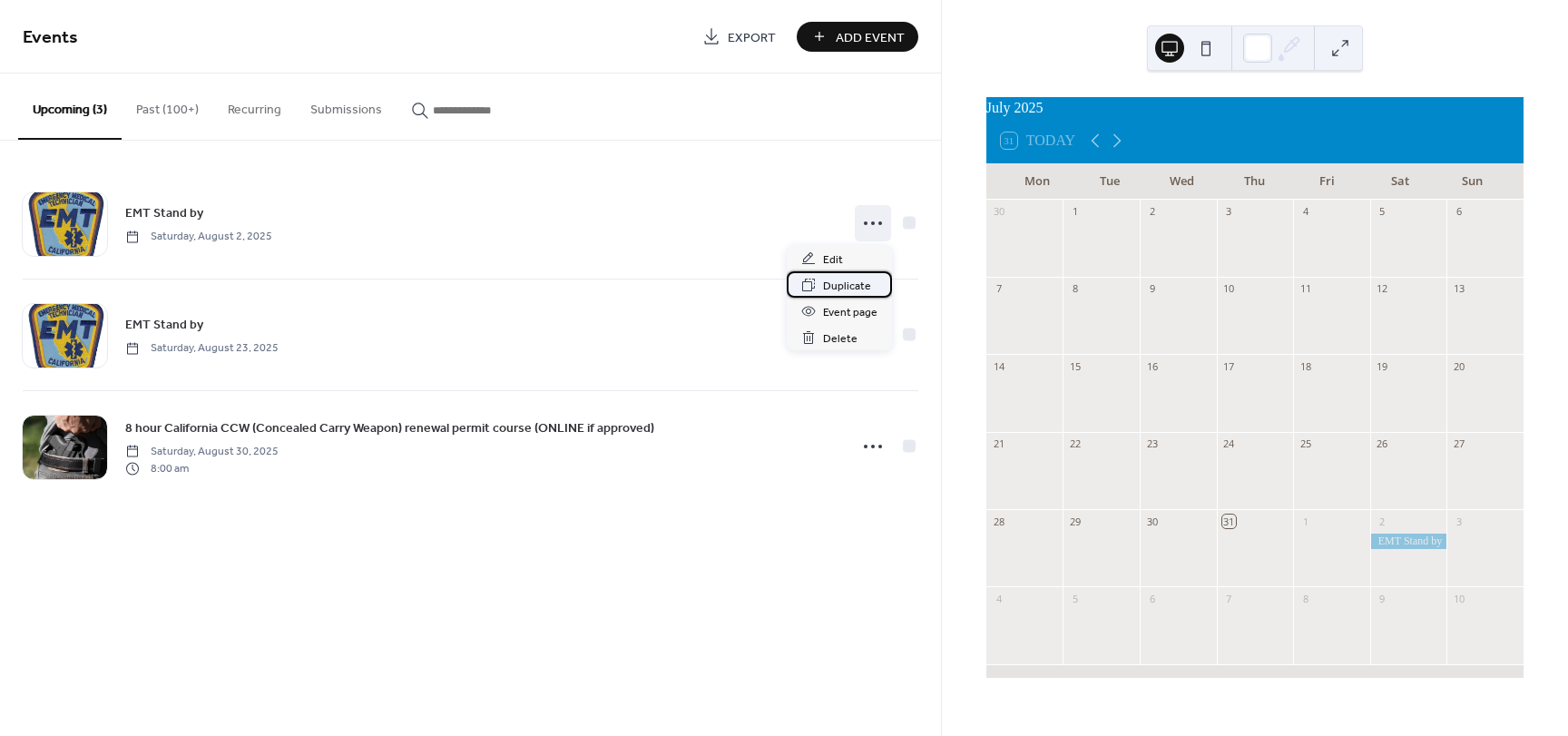 click on "Duplicate" at bounding box center (847, 286) 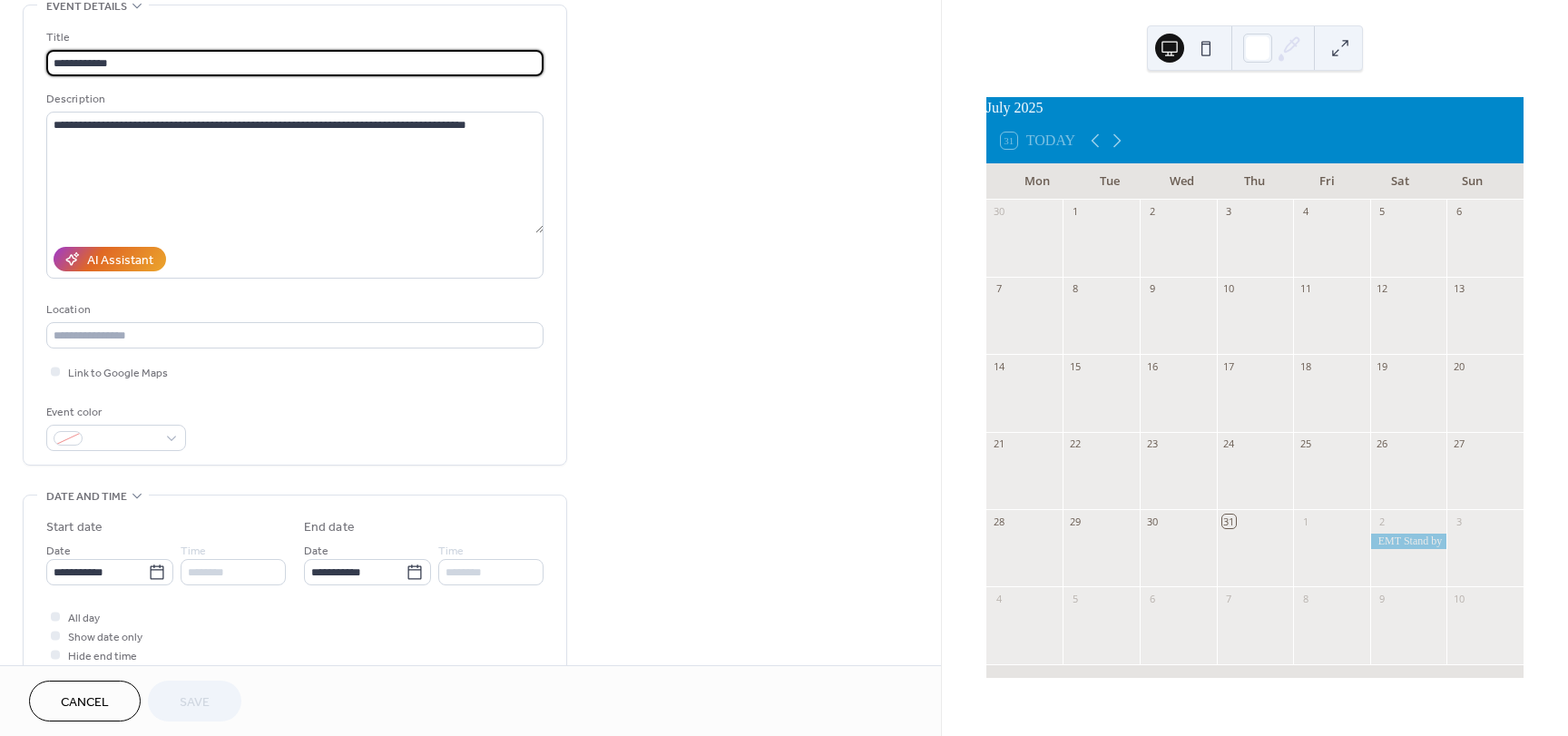 scroll, scrollTop: 182, scrollLeft: 0, axis: vertical 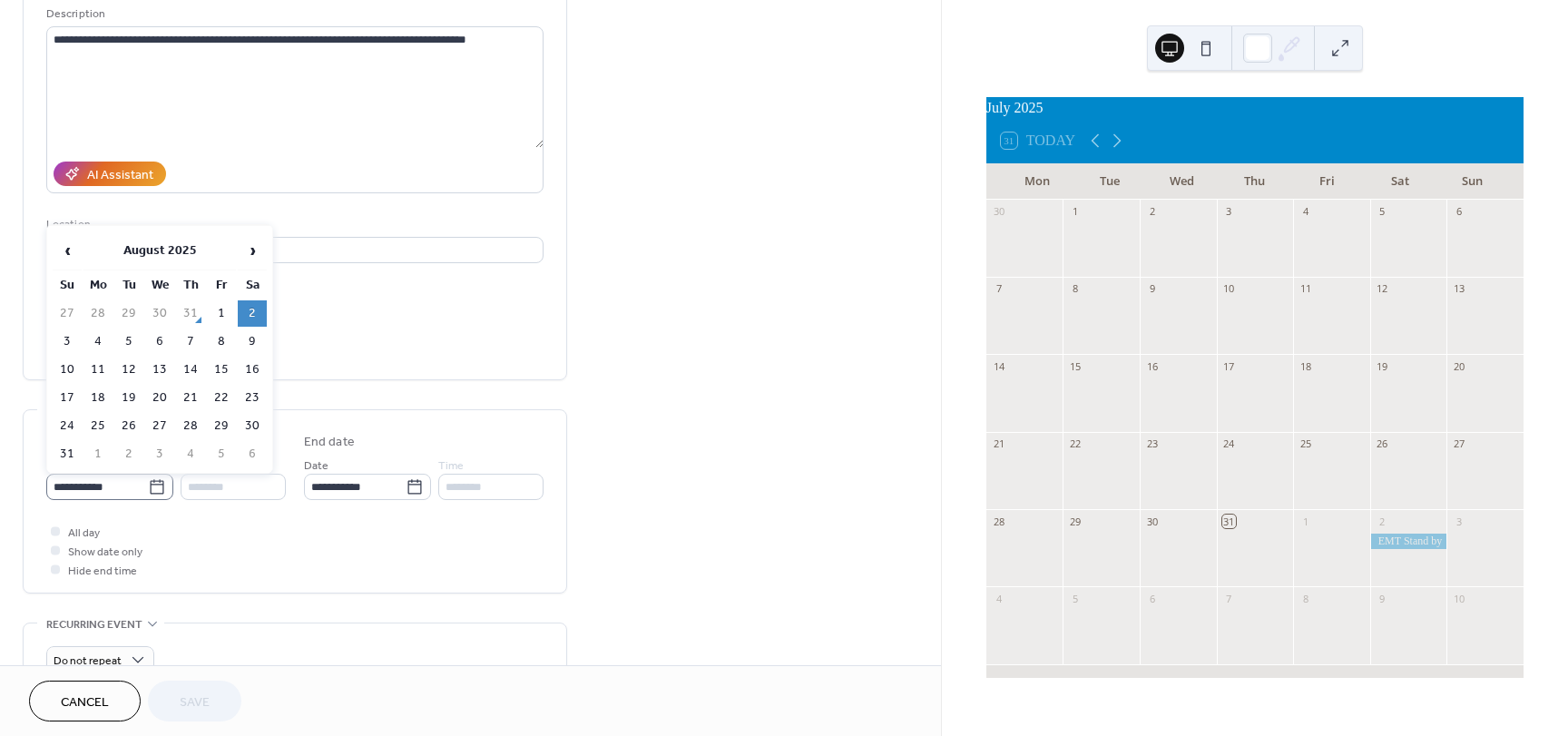 click 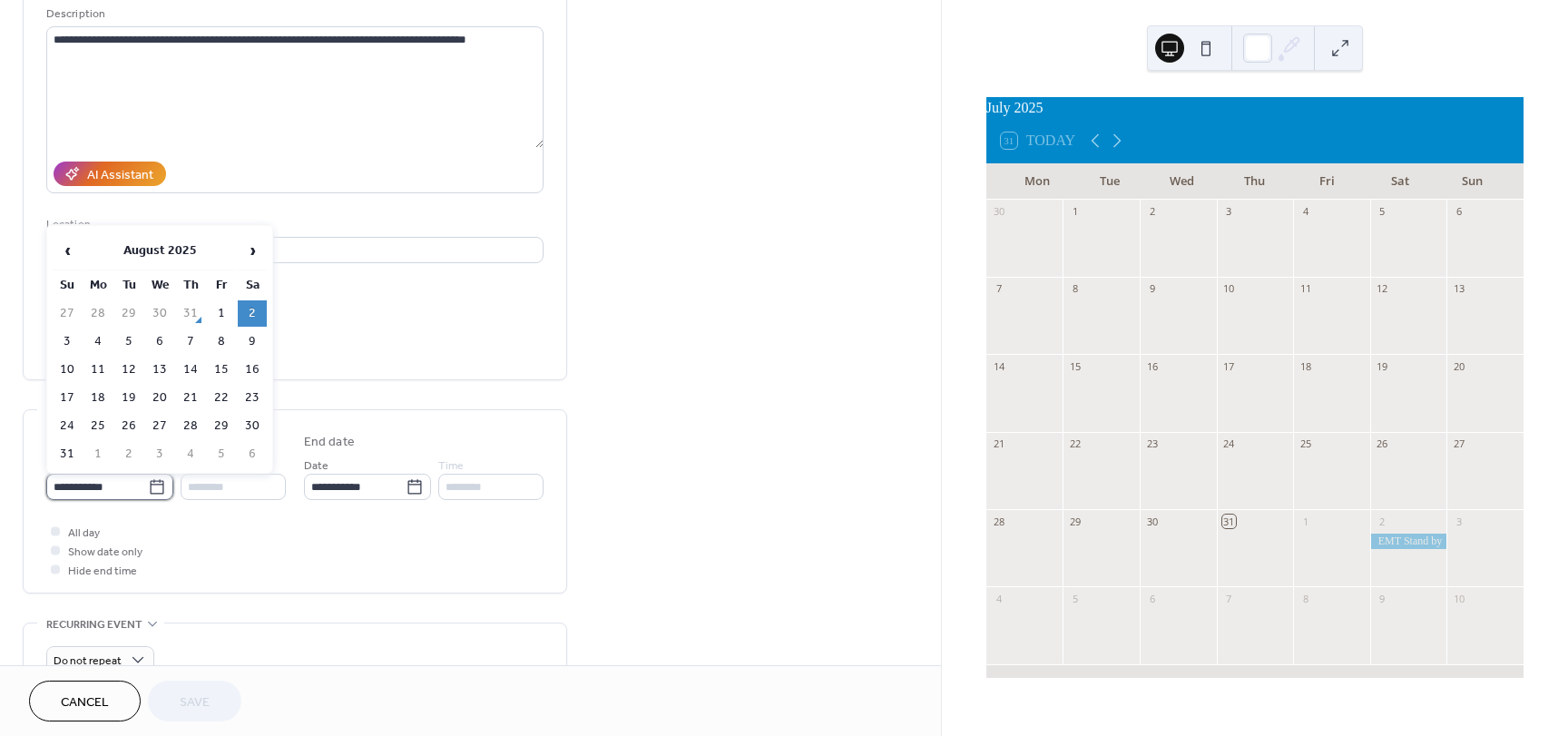 click on "**********" at bounding box center (97, 486) 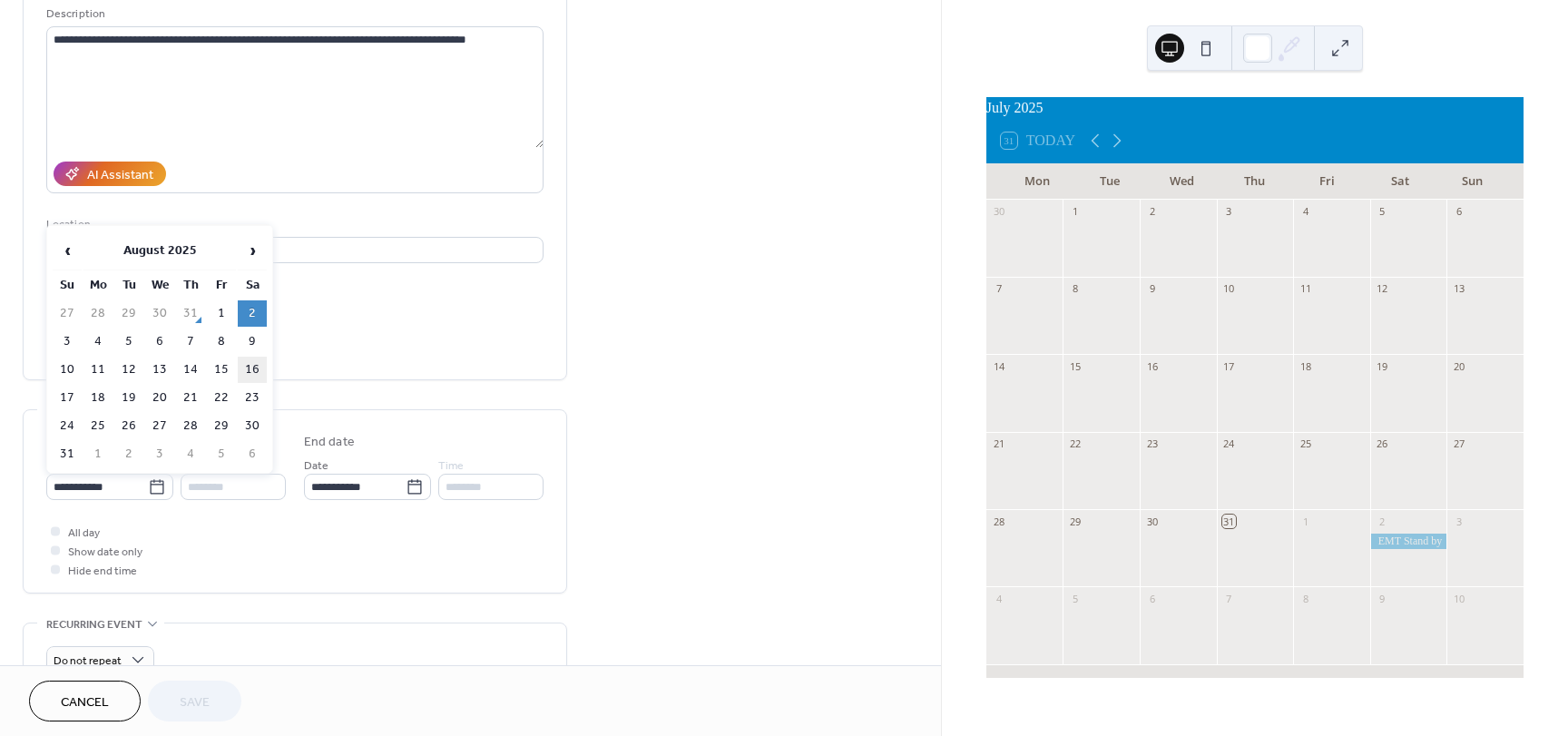 click on "16" at bounding box center (252, 369) 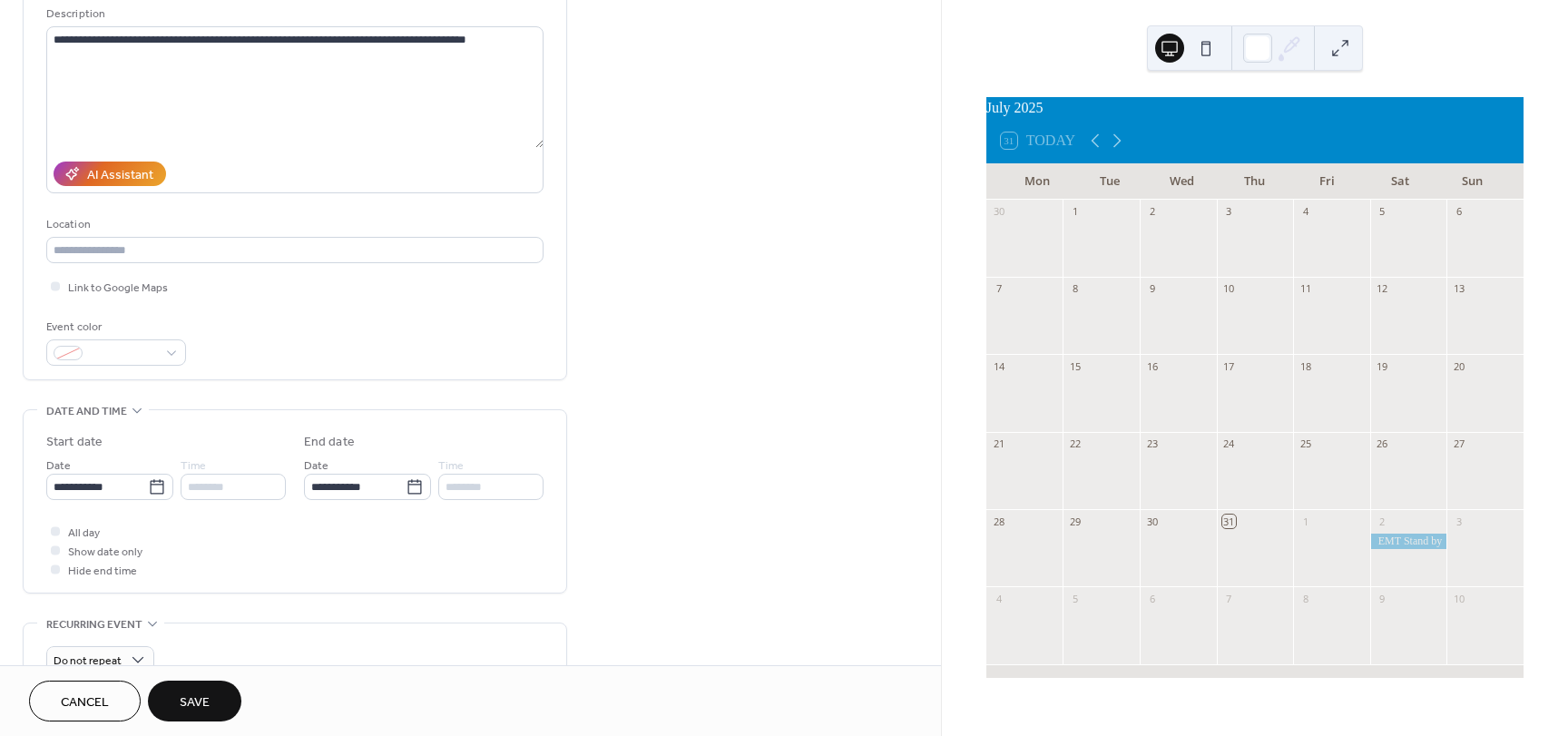 click on "Save" at bounding box center (194, 702) 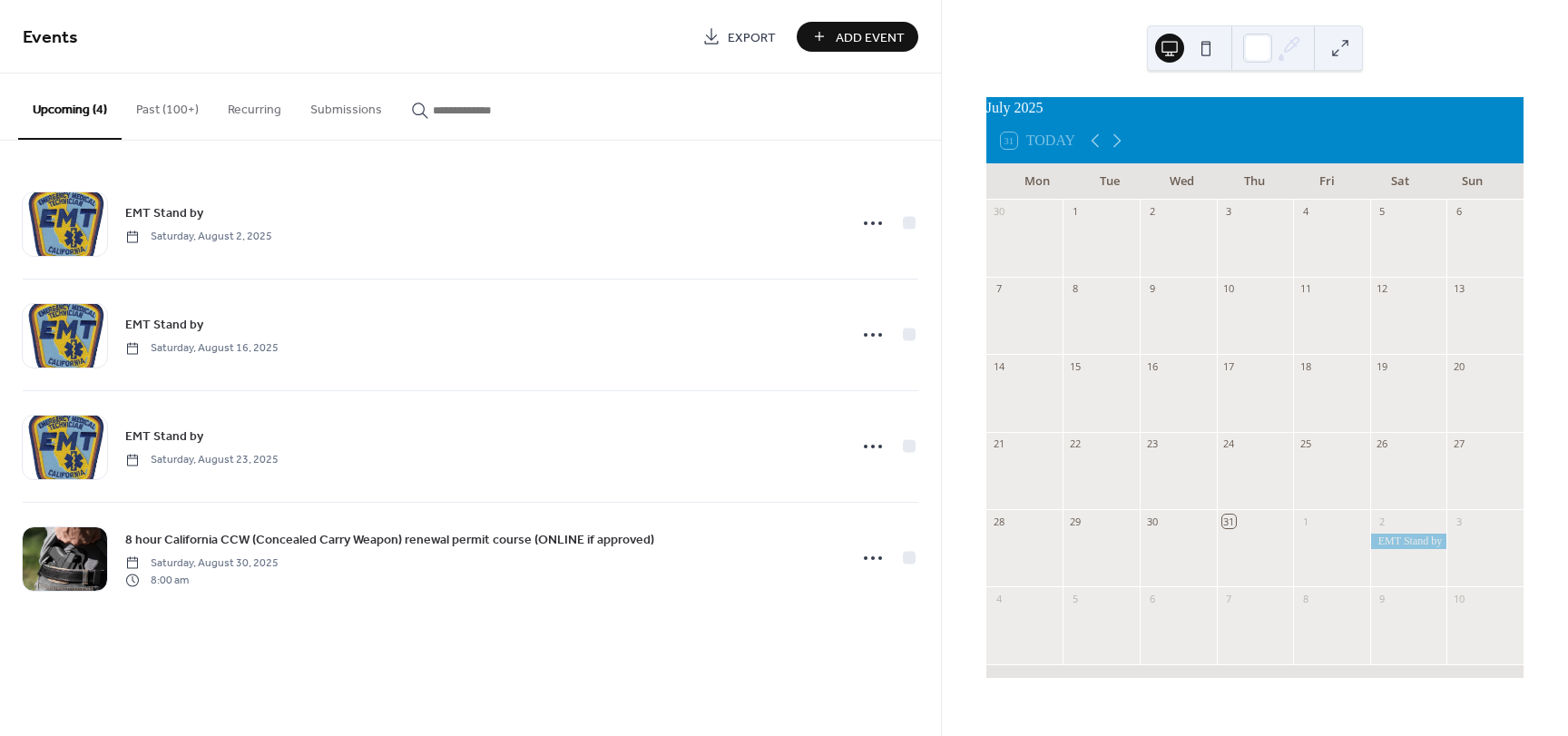 click on "Past (100+)" at bounding box center [167, 105] 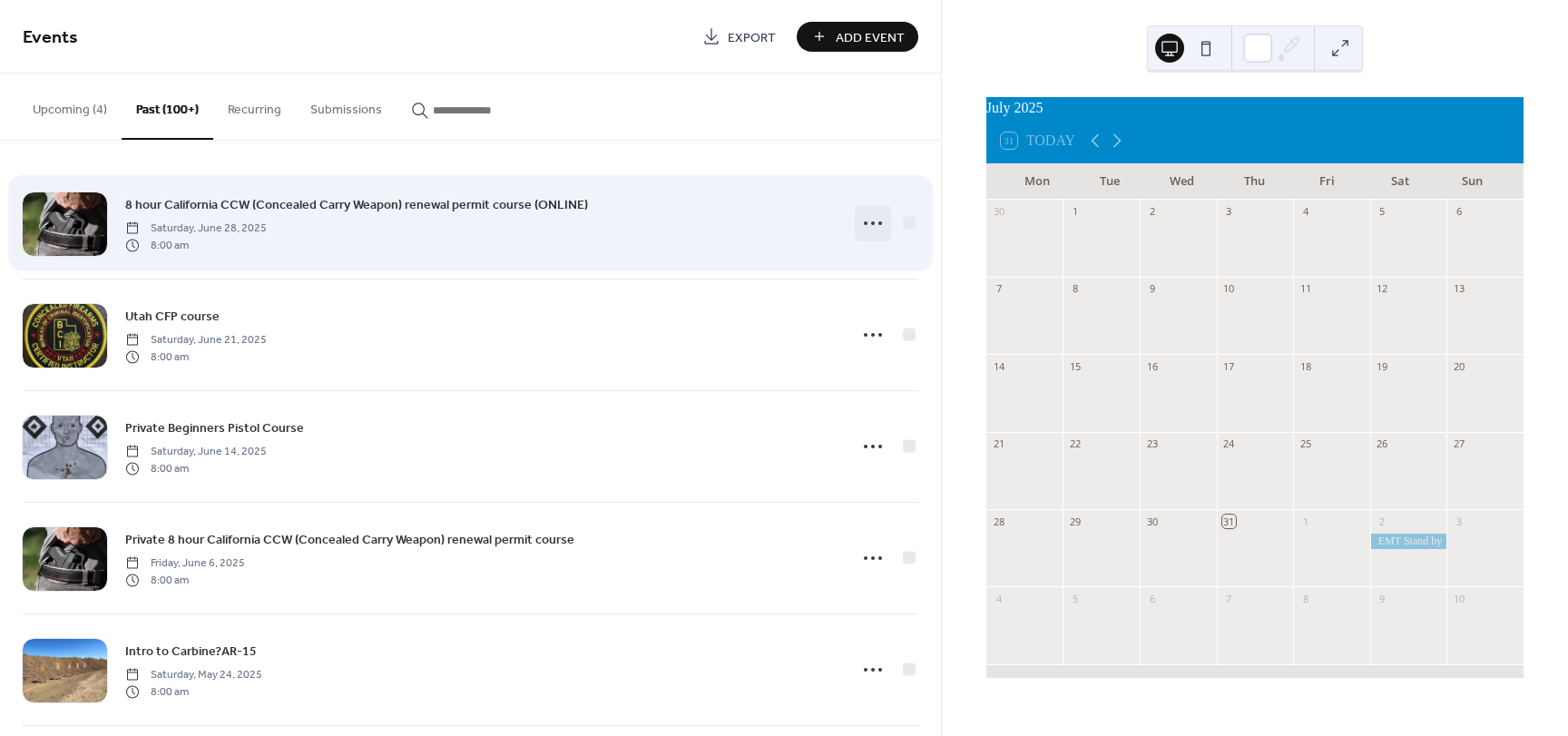 click 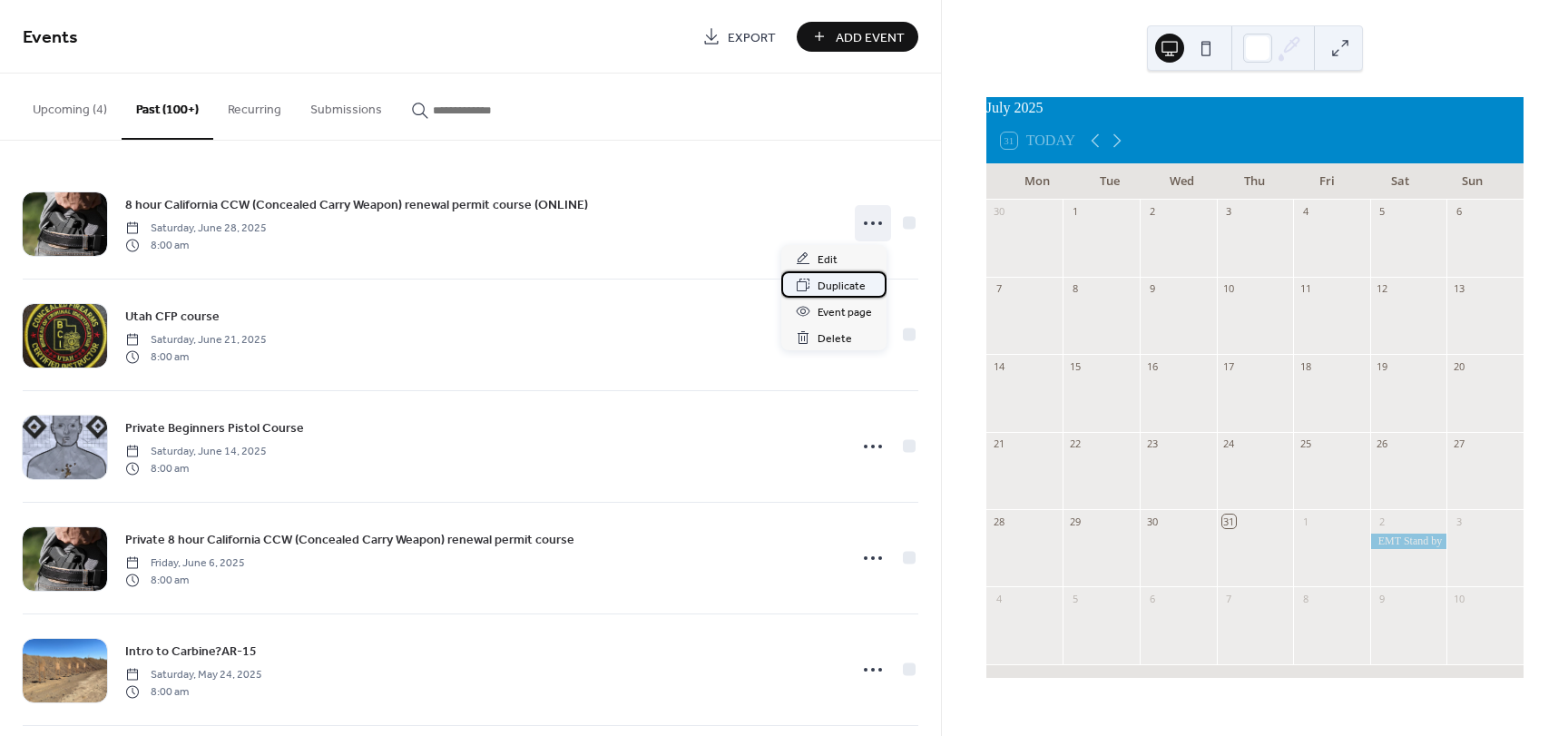 click on "Duplicate" at bounding box center (841, 286) 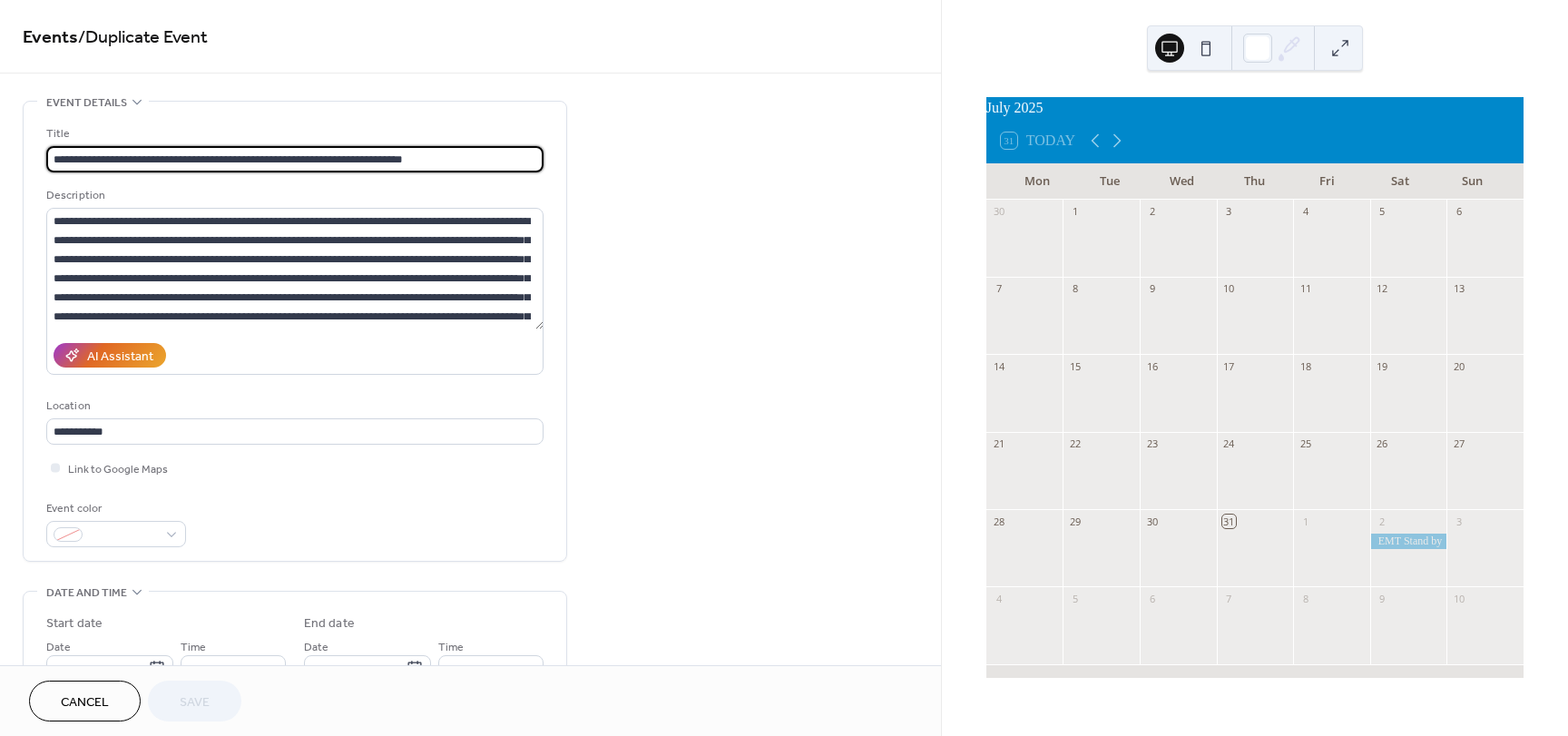 click on "**********" at bounding box center (295, 159) 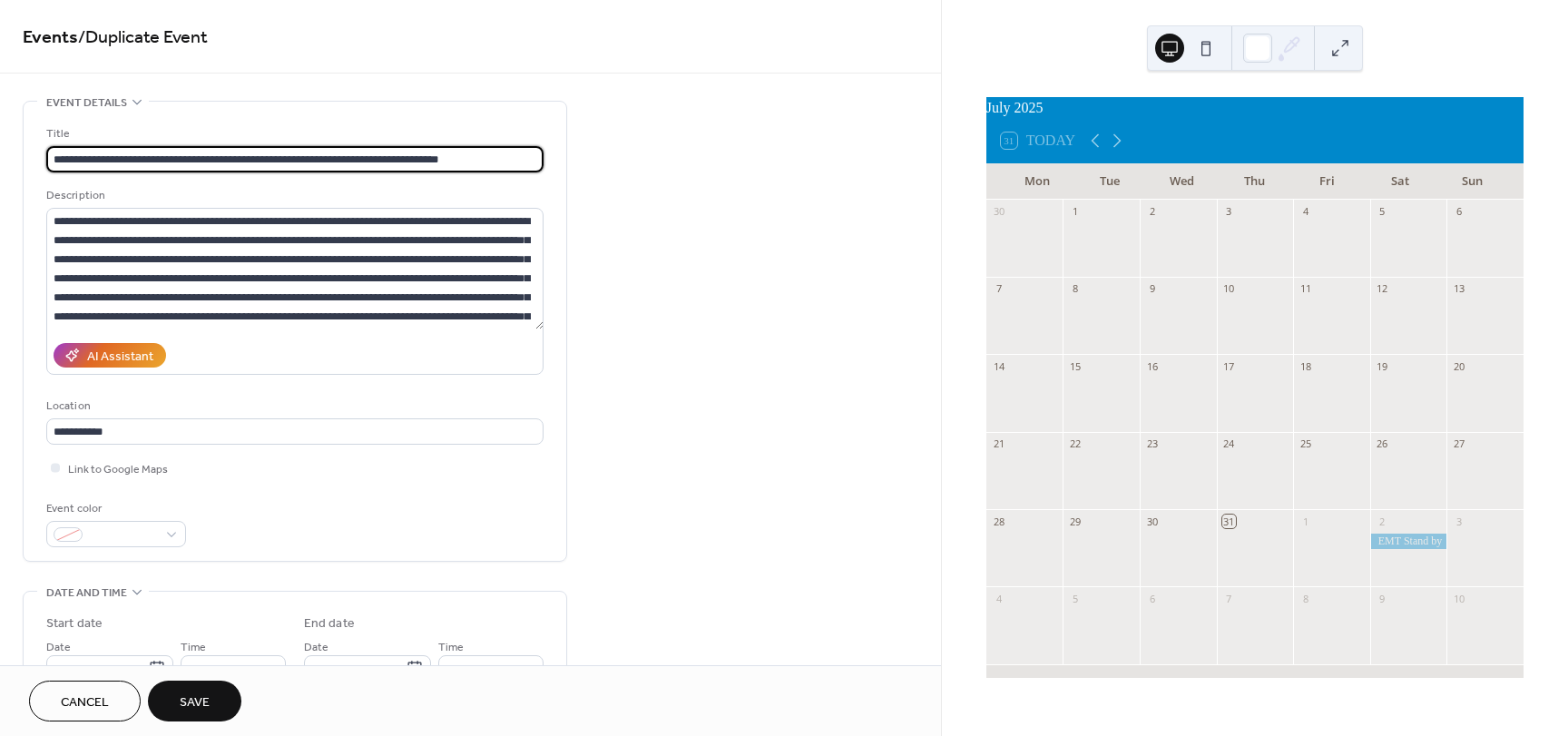 scroll, scrollTop: 1, scrollLeft: 0, axis: vertical 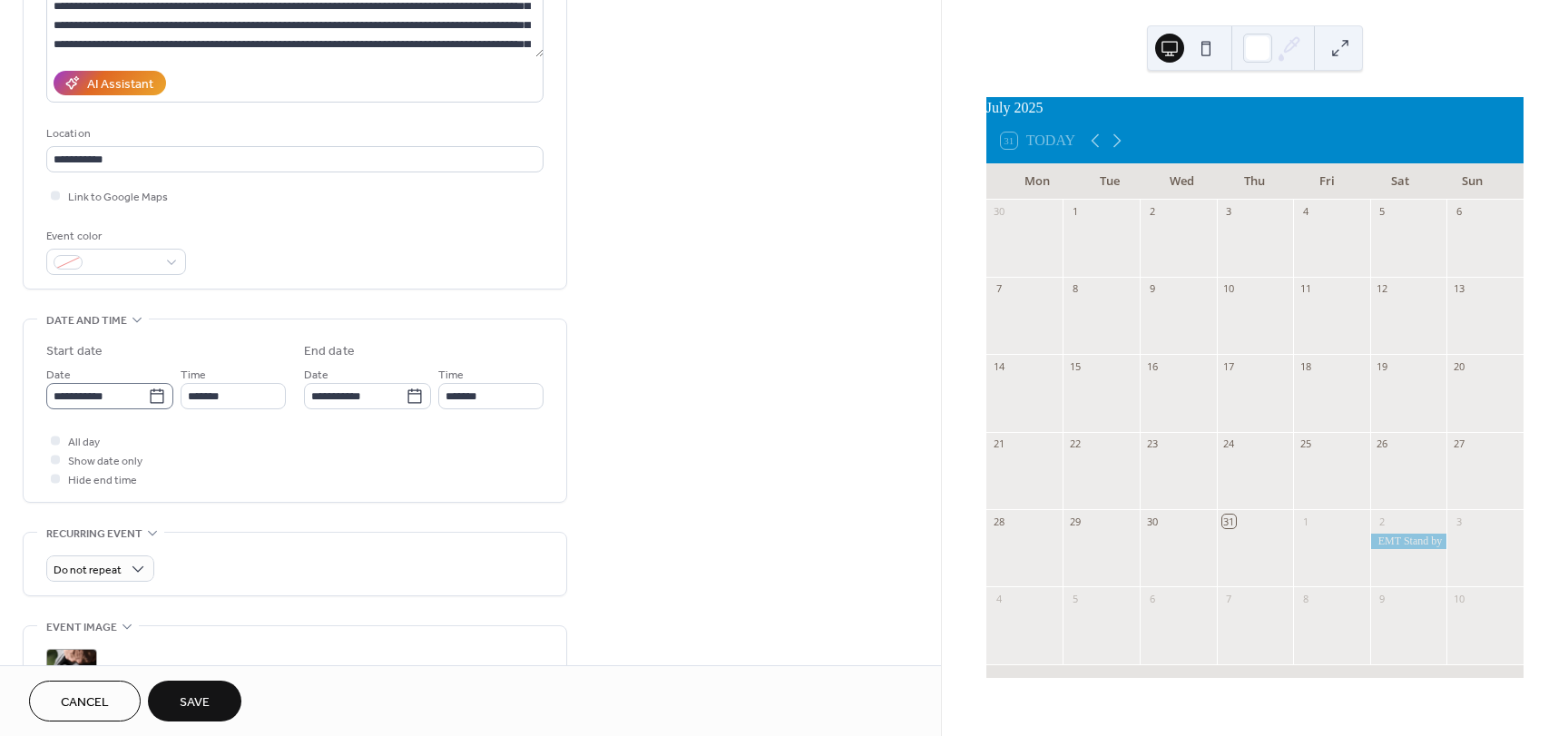 type on "**********" 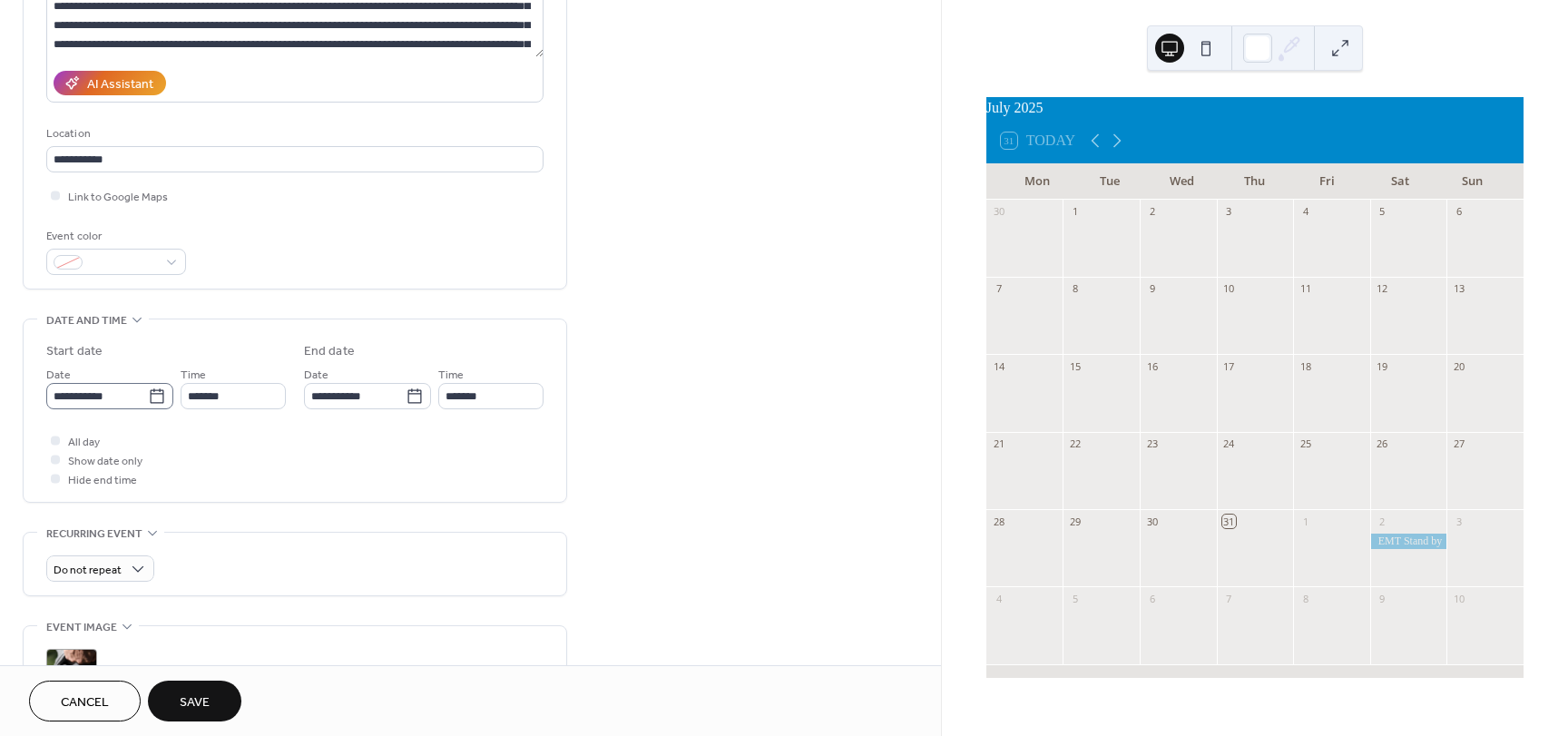 click 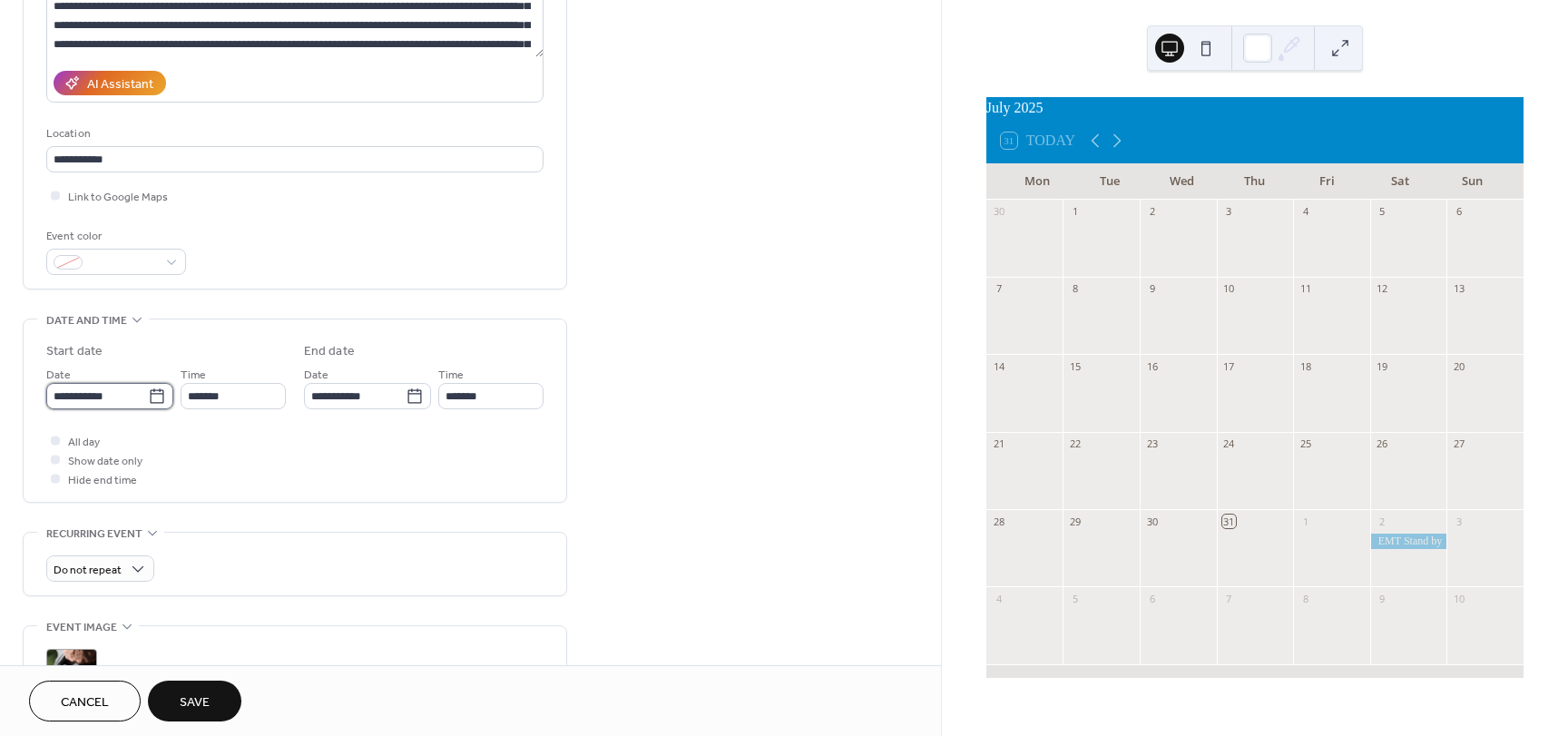 click on "**********" at bounding box center (97, 396) 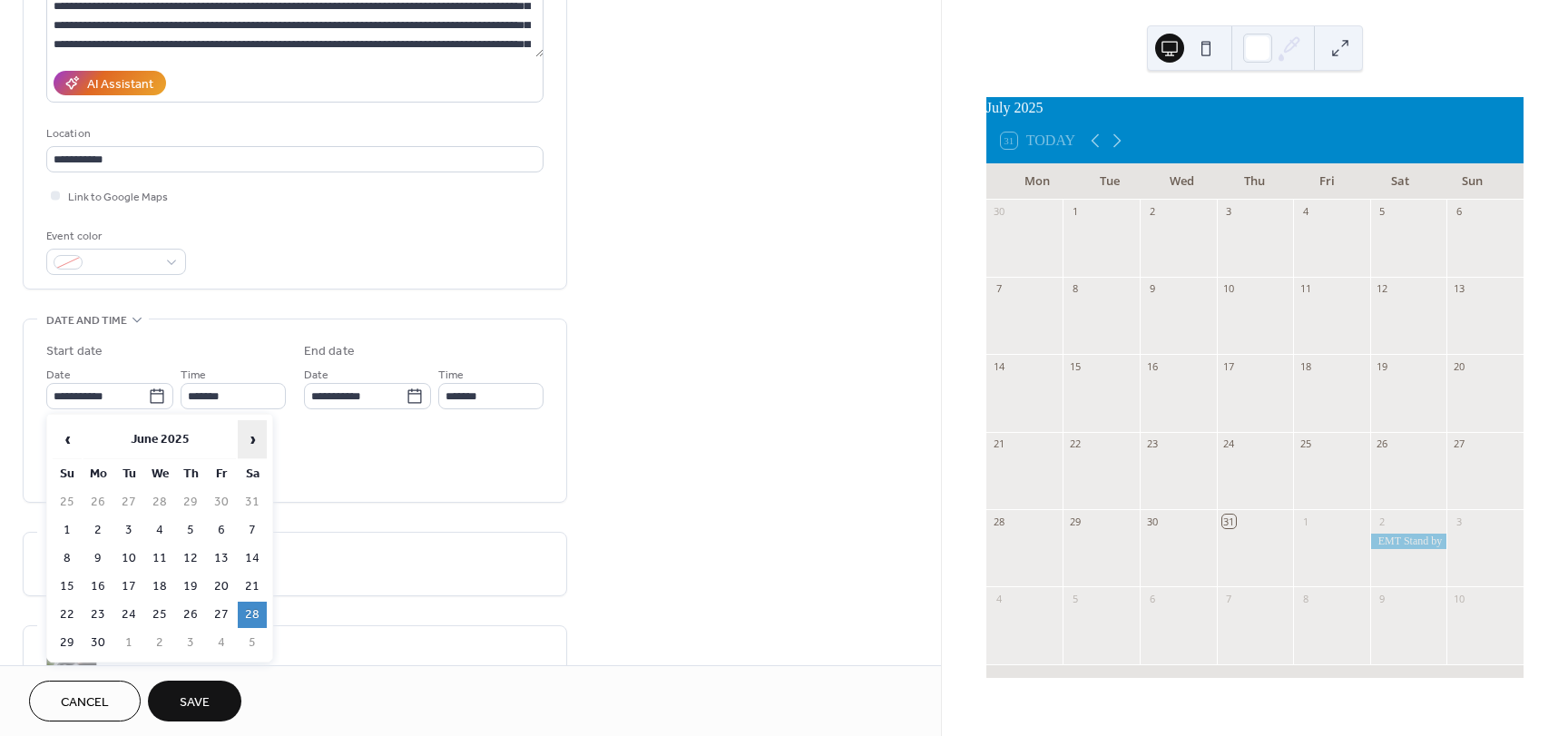 click on "›" at bounding box center [252, 439] 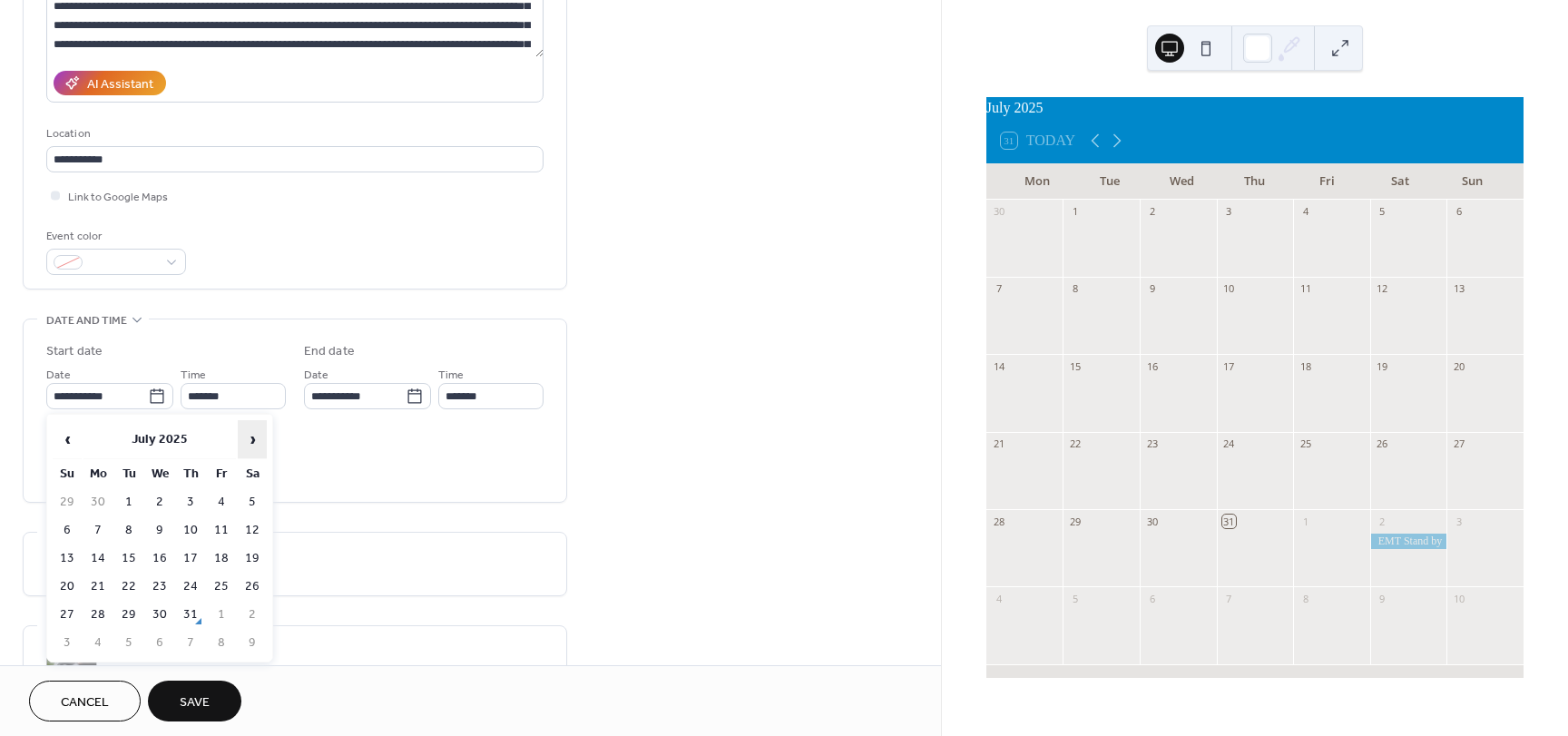 click on "›" at bounding box center [252, 439] 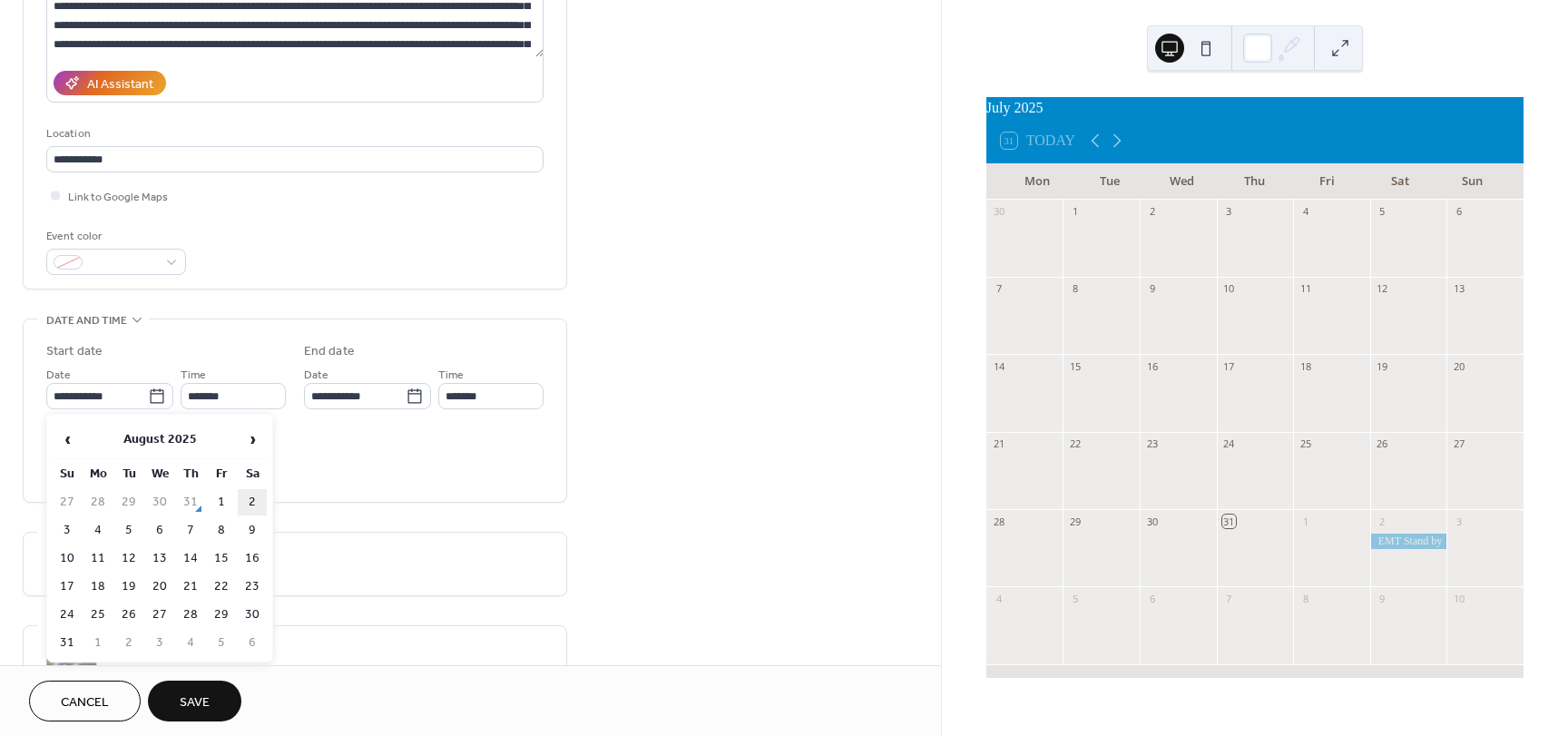 click on "2" at bounding box center (252, 502) 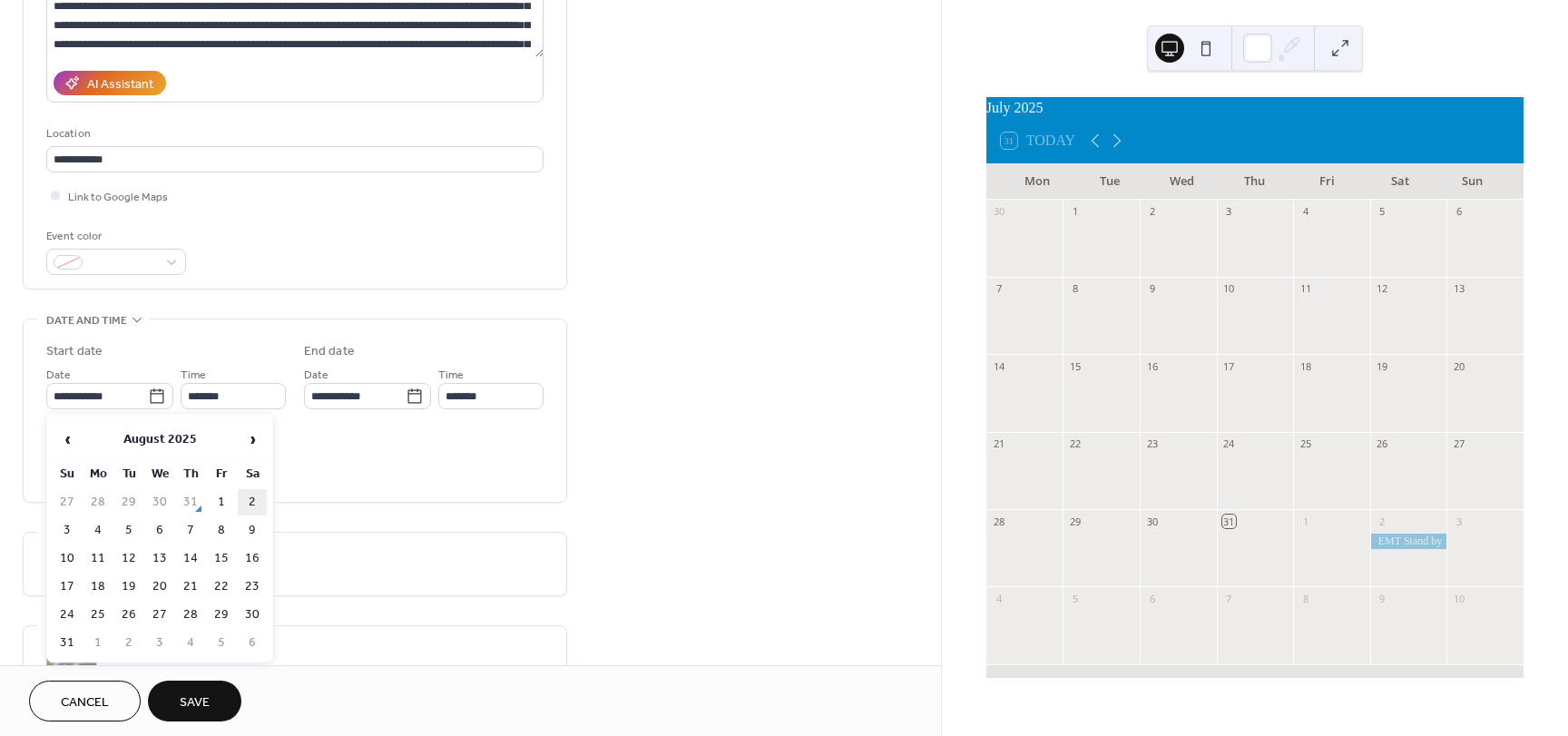 type on "**********" 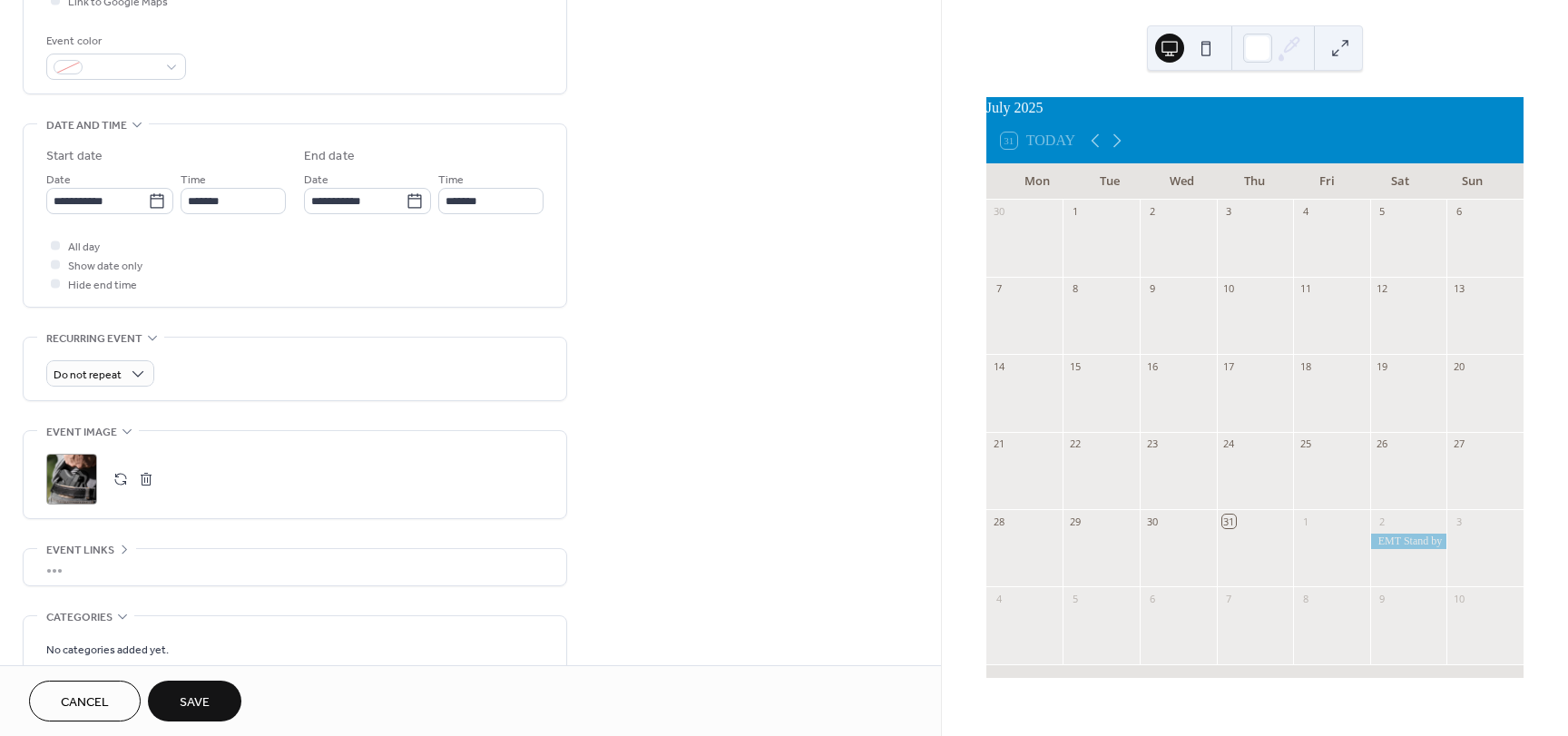 scroll, scrollTop: 545, scrollLeft: 0, axis: vertical 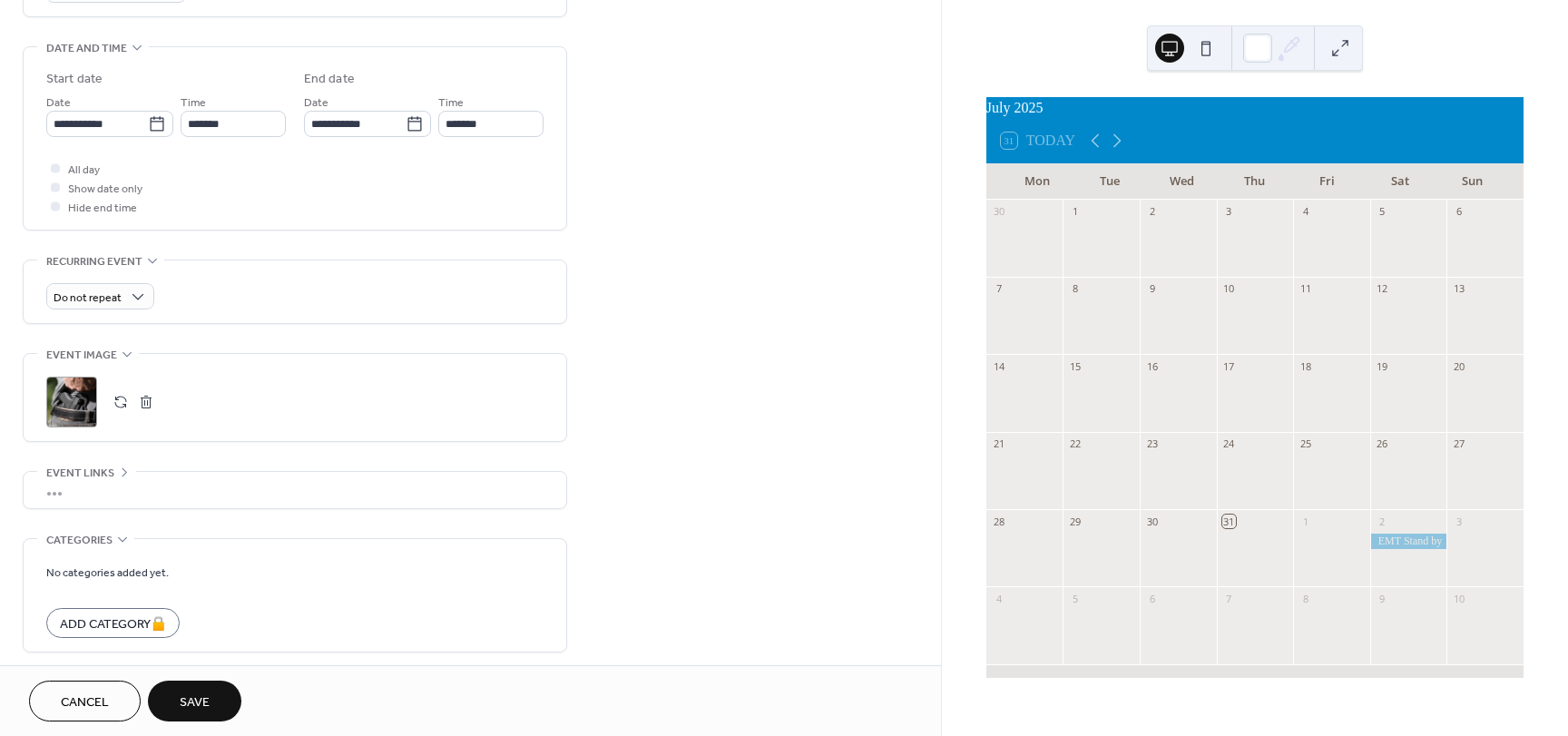 click on "Save" at bounding box center [194, 701] 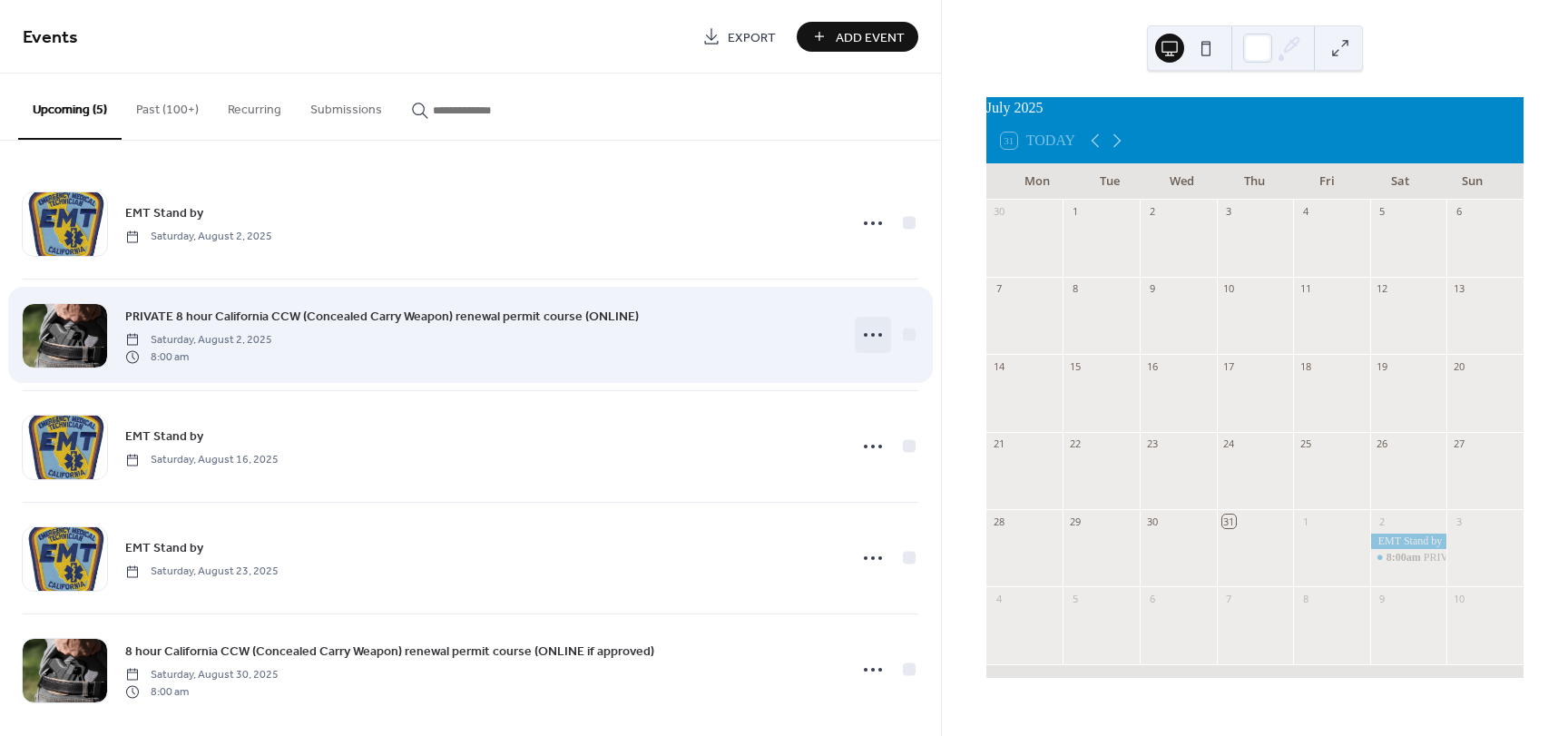 click 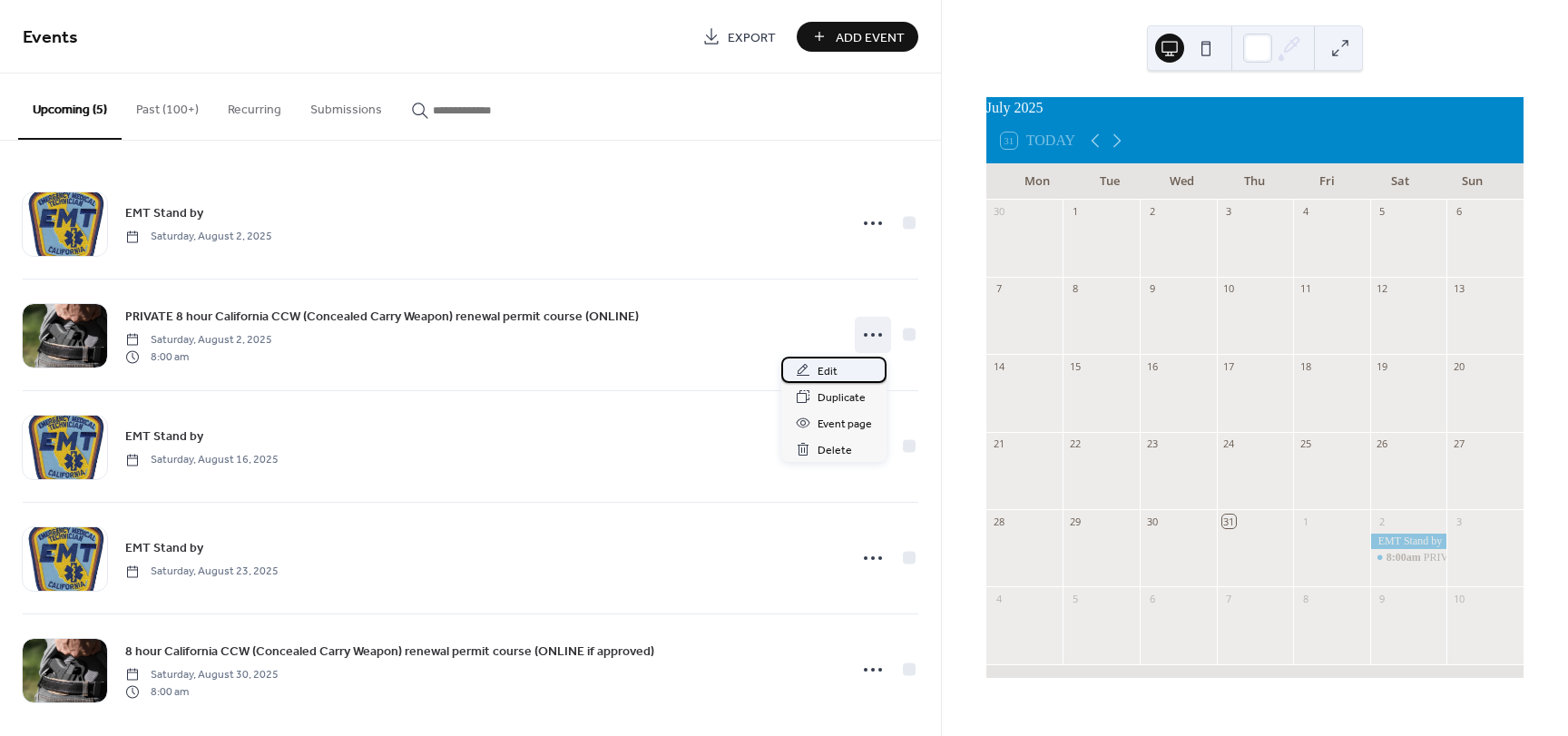 click on "Edit" at bounding box center [828, 371] 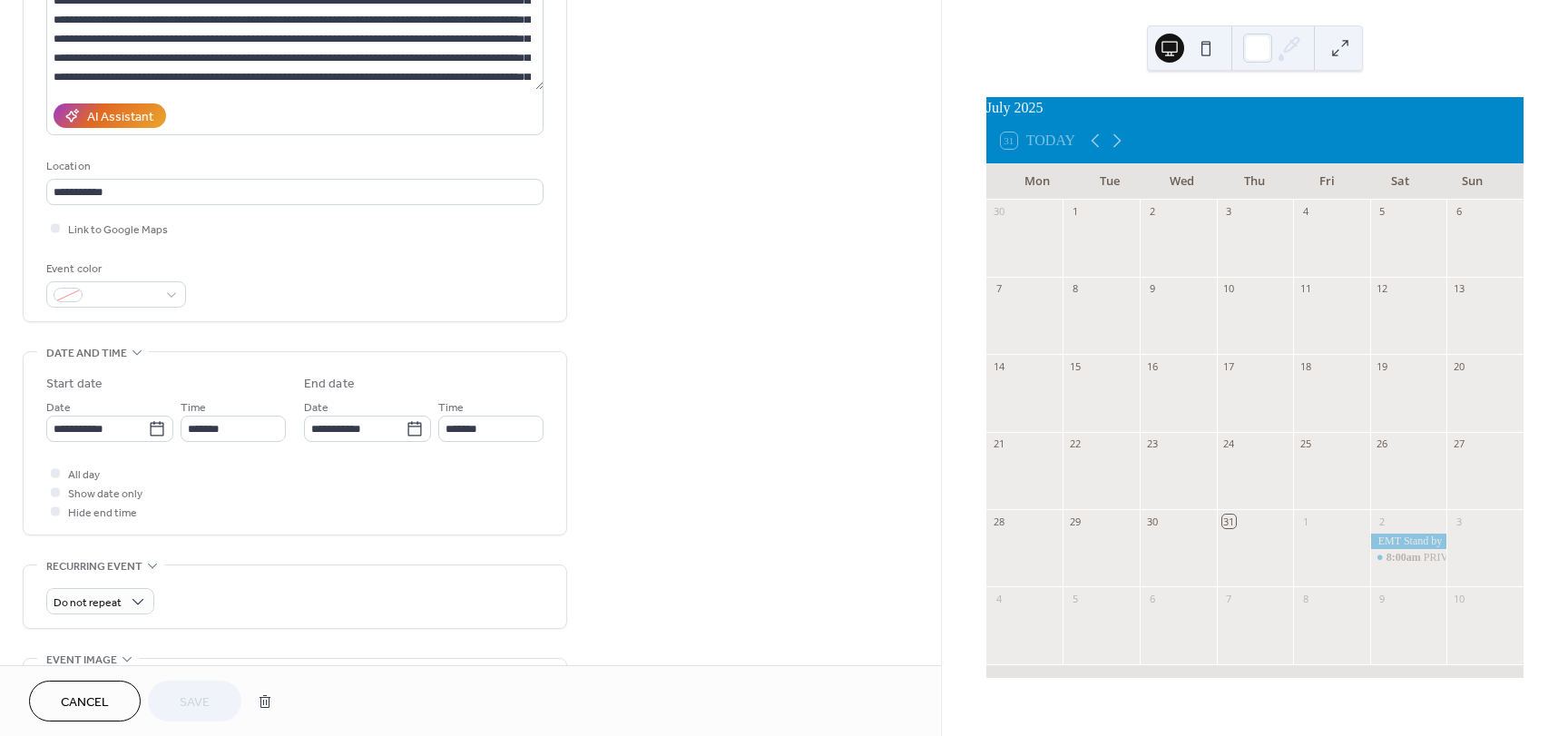 scroll, scrollTop: 272, scrollLeft: 0, axis: vertical 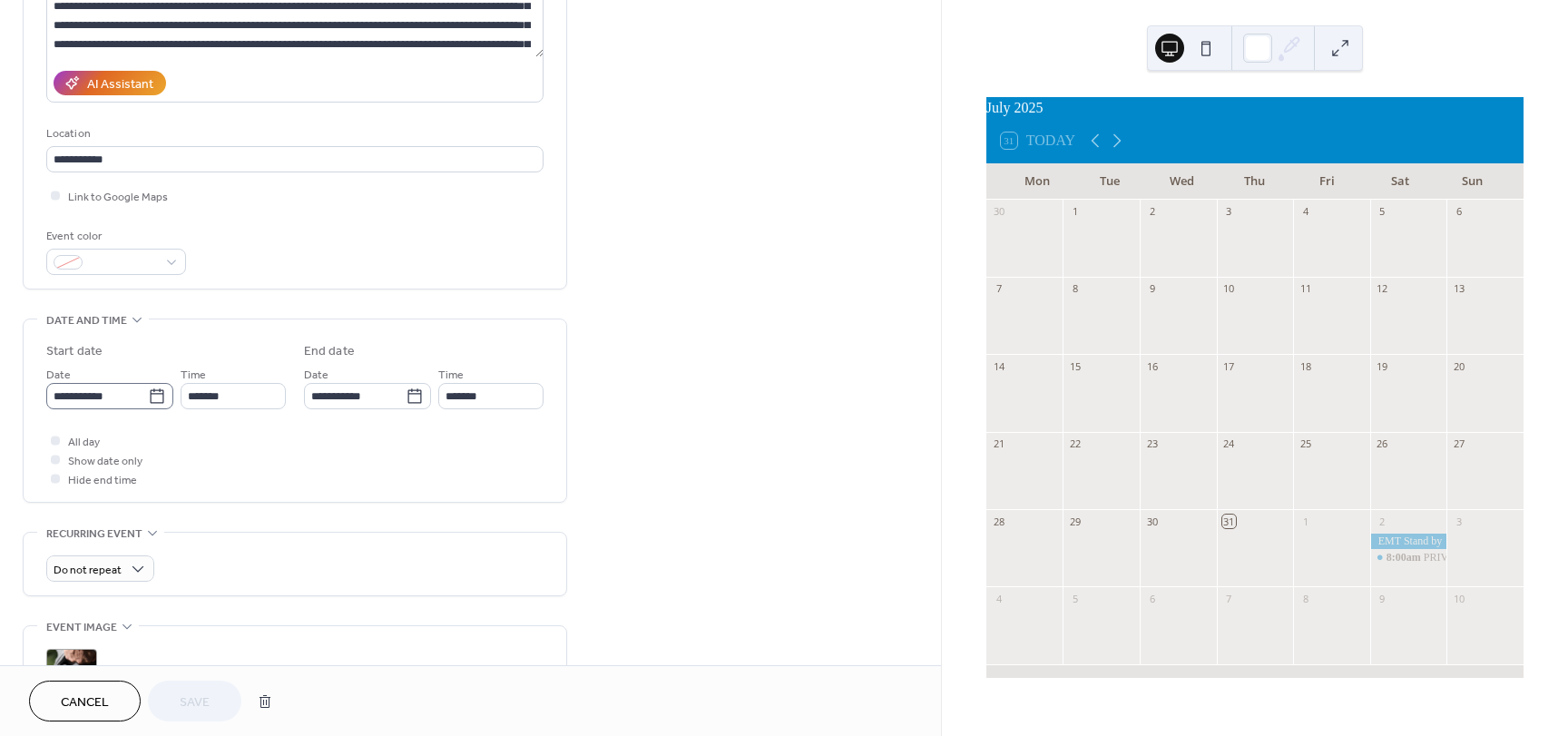 click 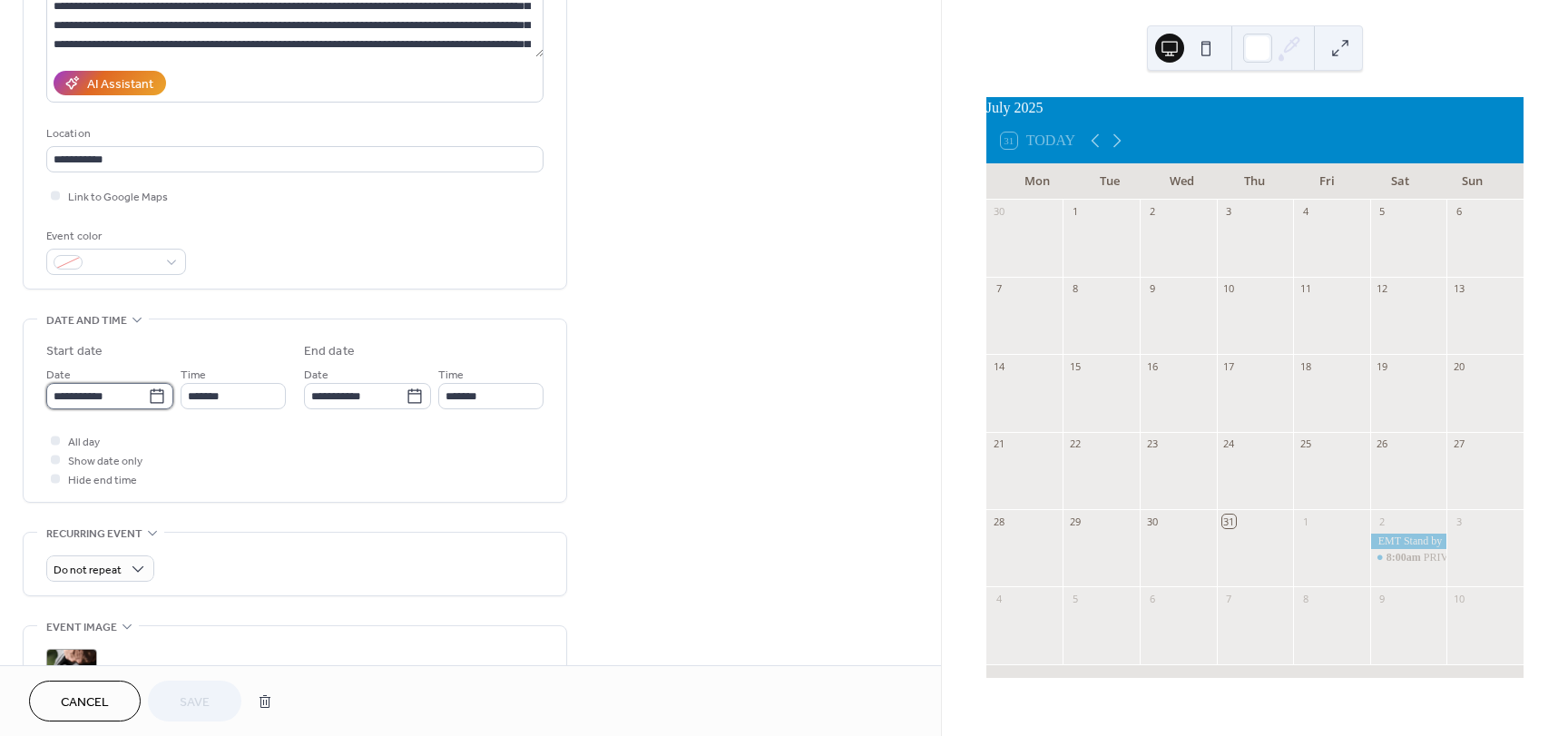 click on "**********" at bounding box center (97, 396) 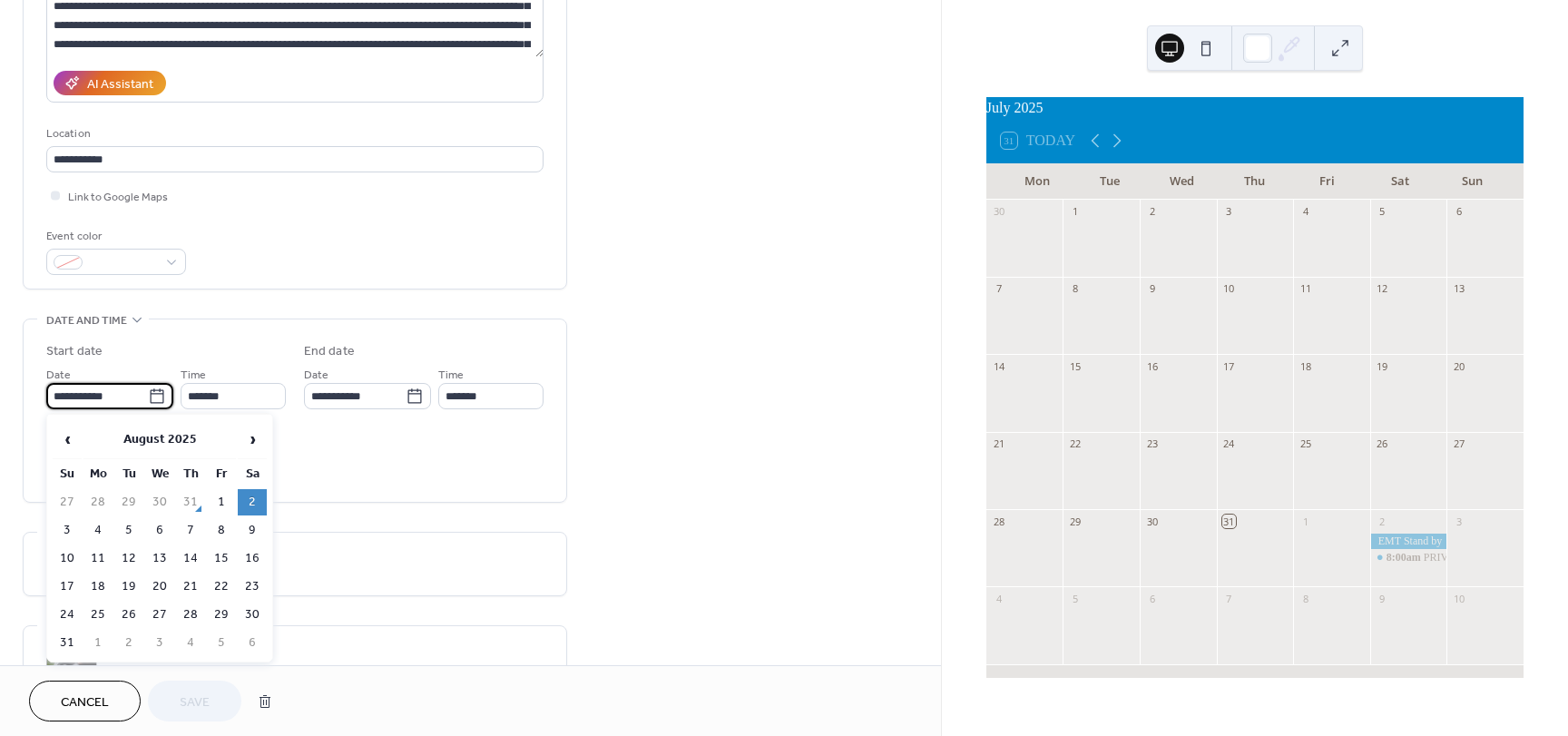 click on "9" at bounding box center (252, 530) 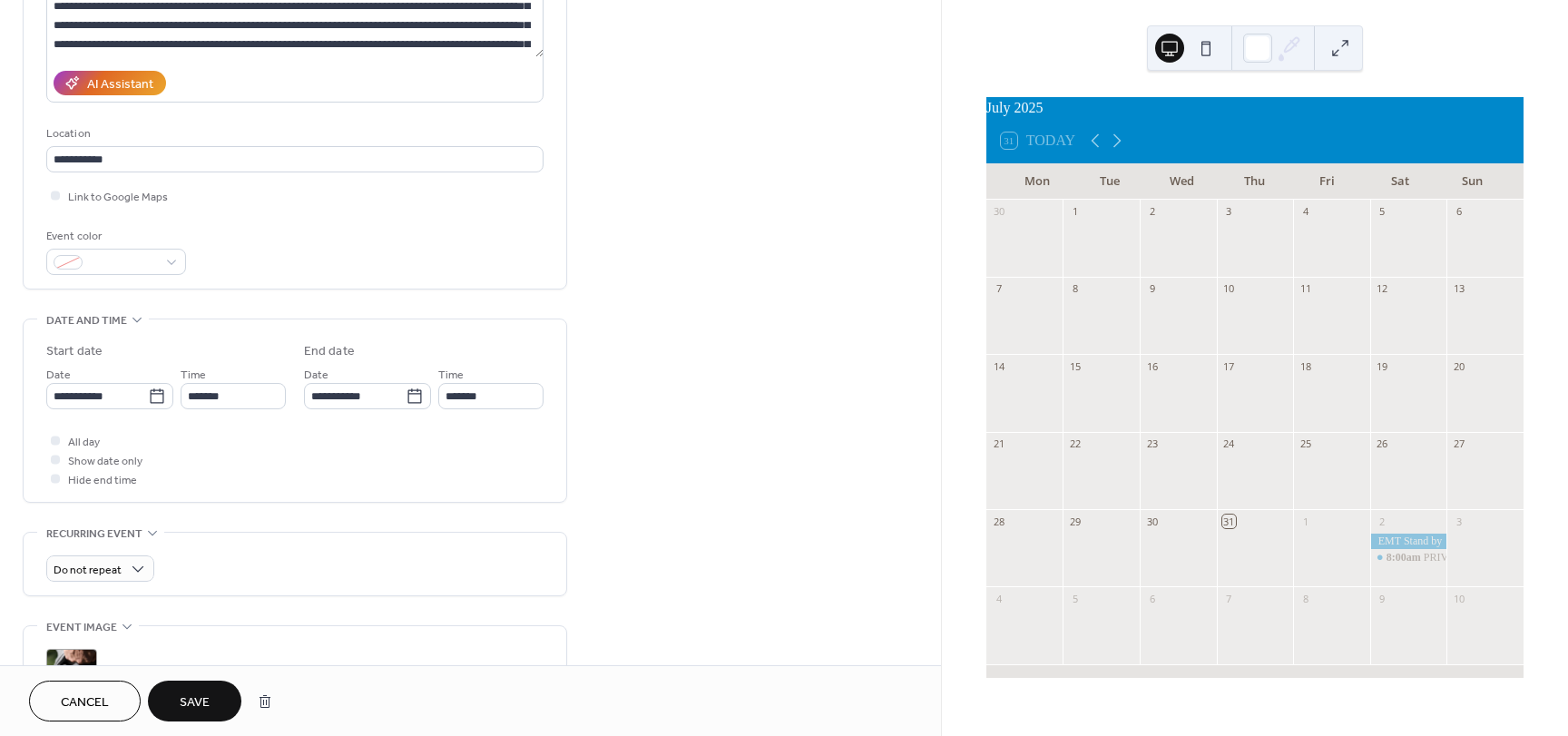 click on "Save" at bounding box center [194, 702] 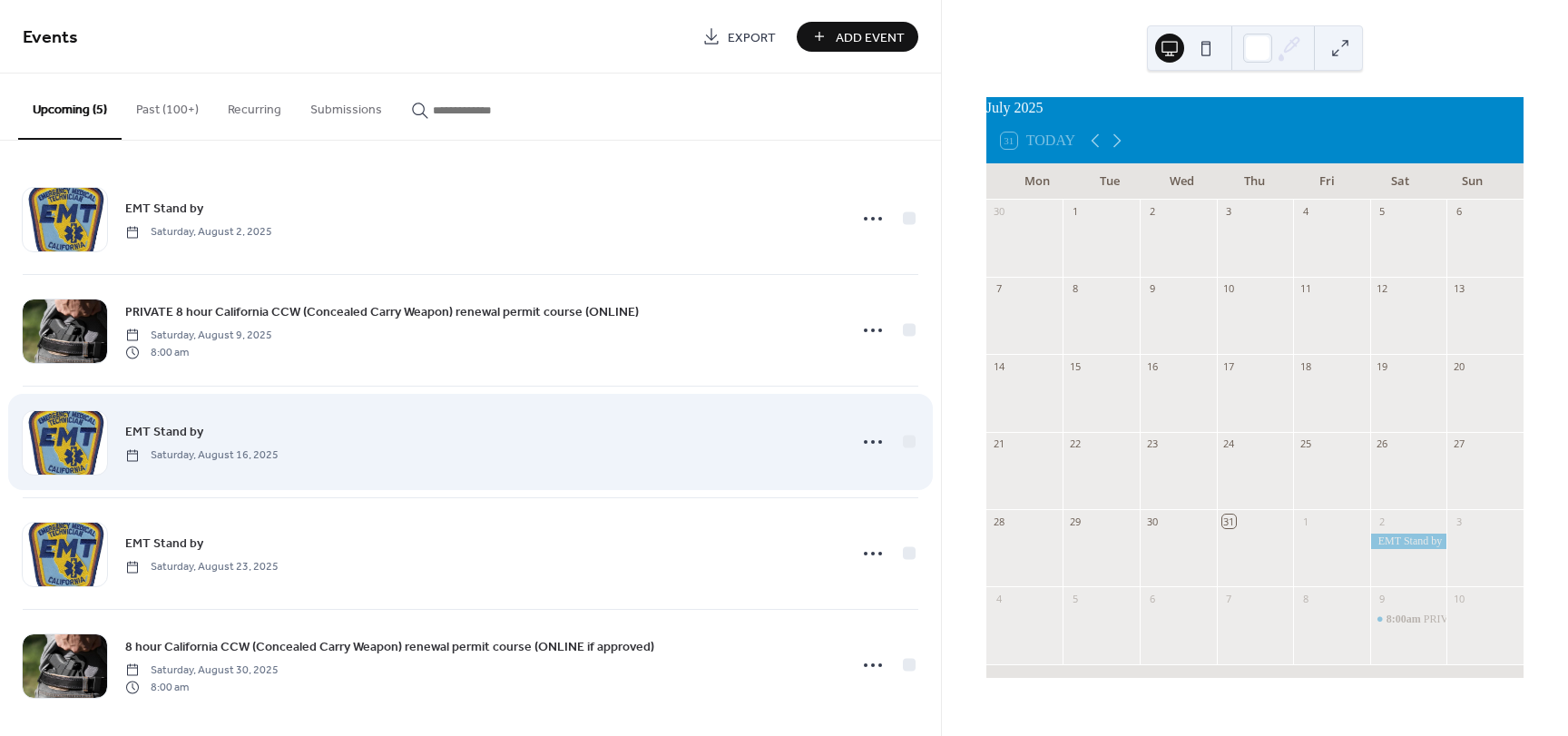 scroll, scrollTop: 0, scrollLeft: 0, axis: both 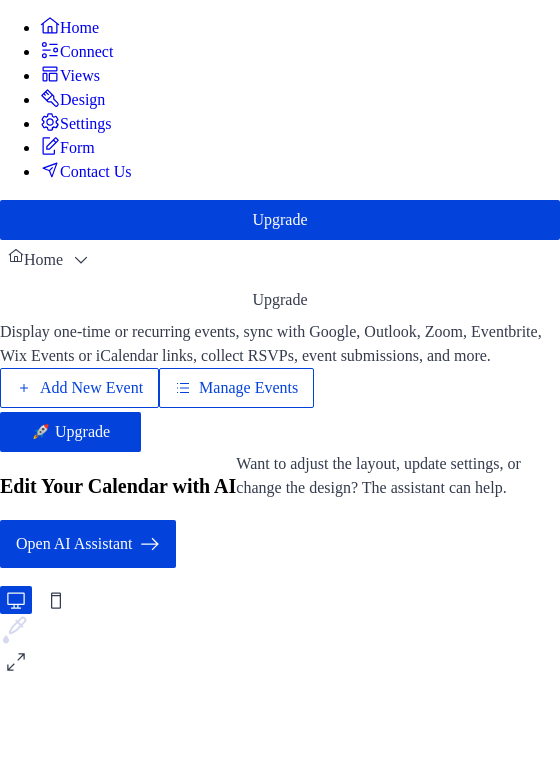 click on "Manage Events" at bounding box center (248, 388) 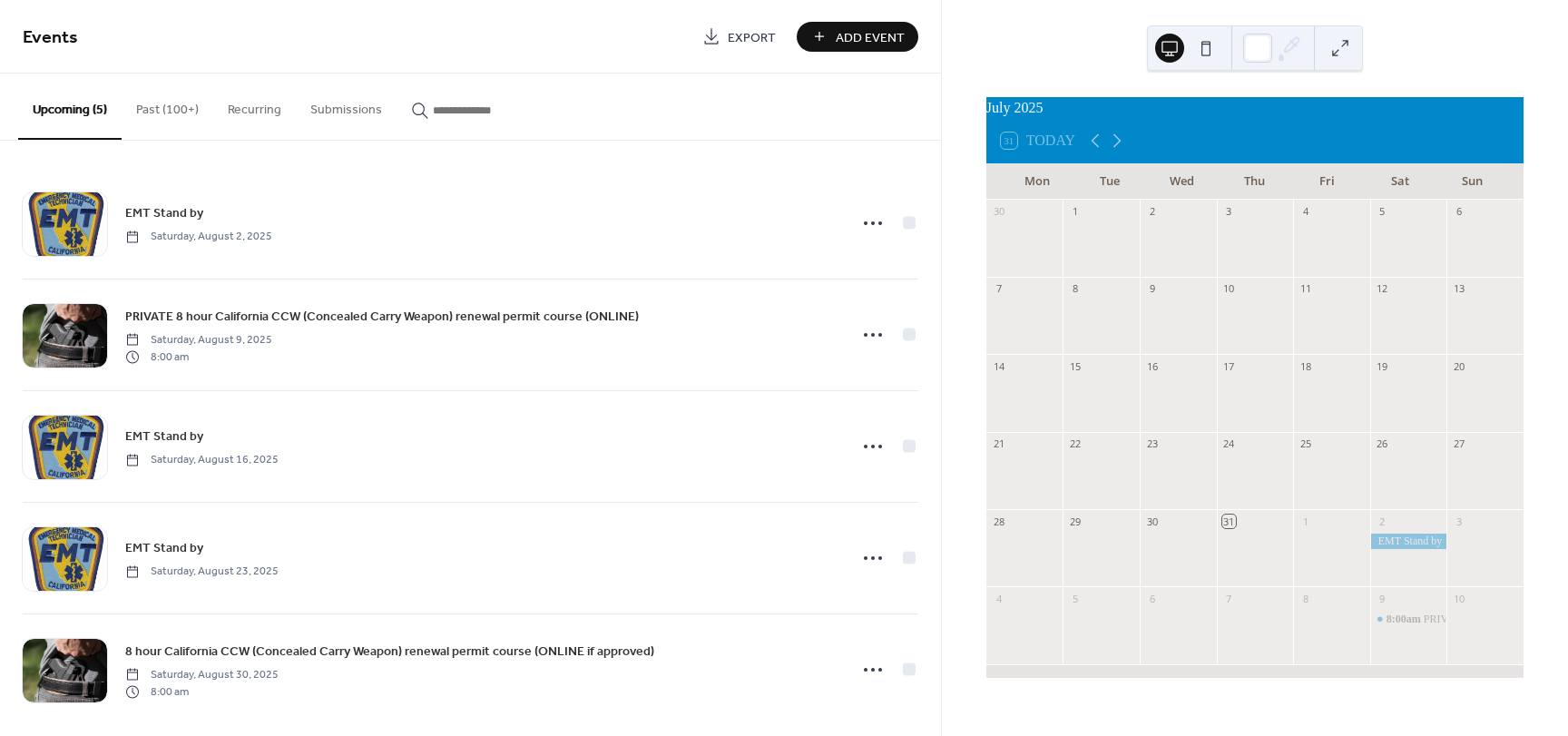 scroll, scrollTop: 0, scrollLeft: 0, axis: both 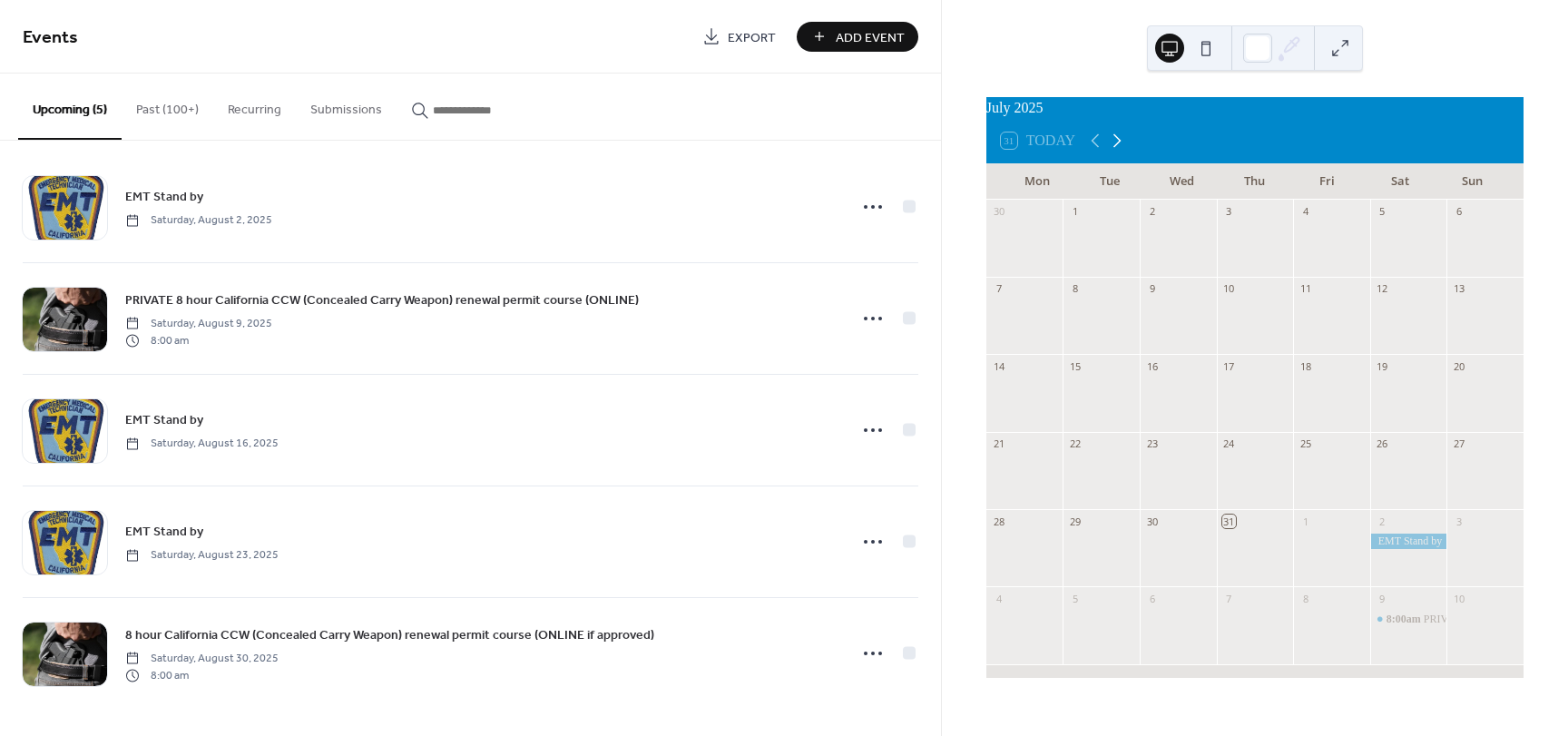 click 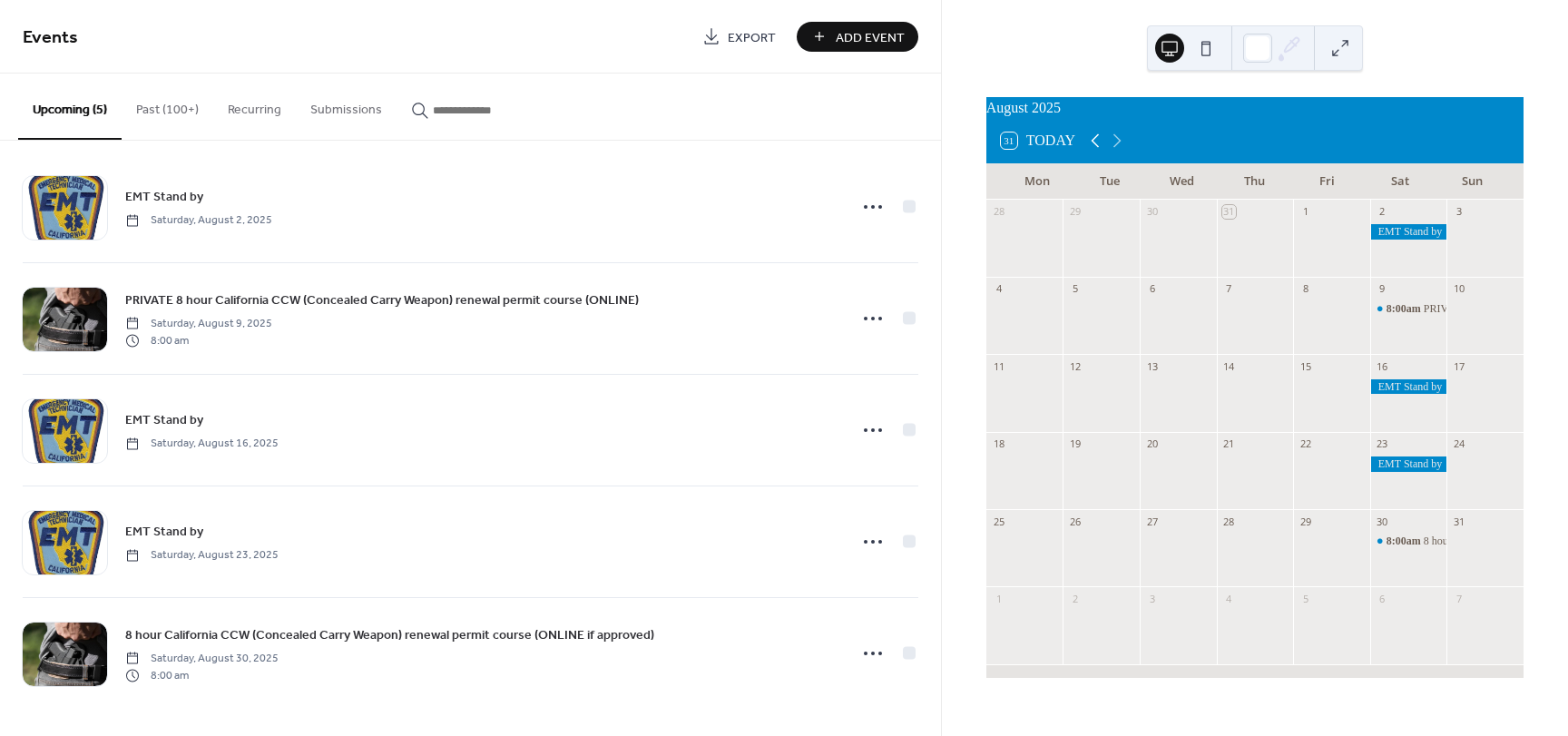 click 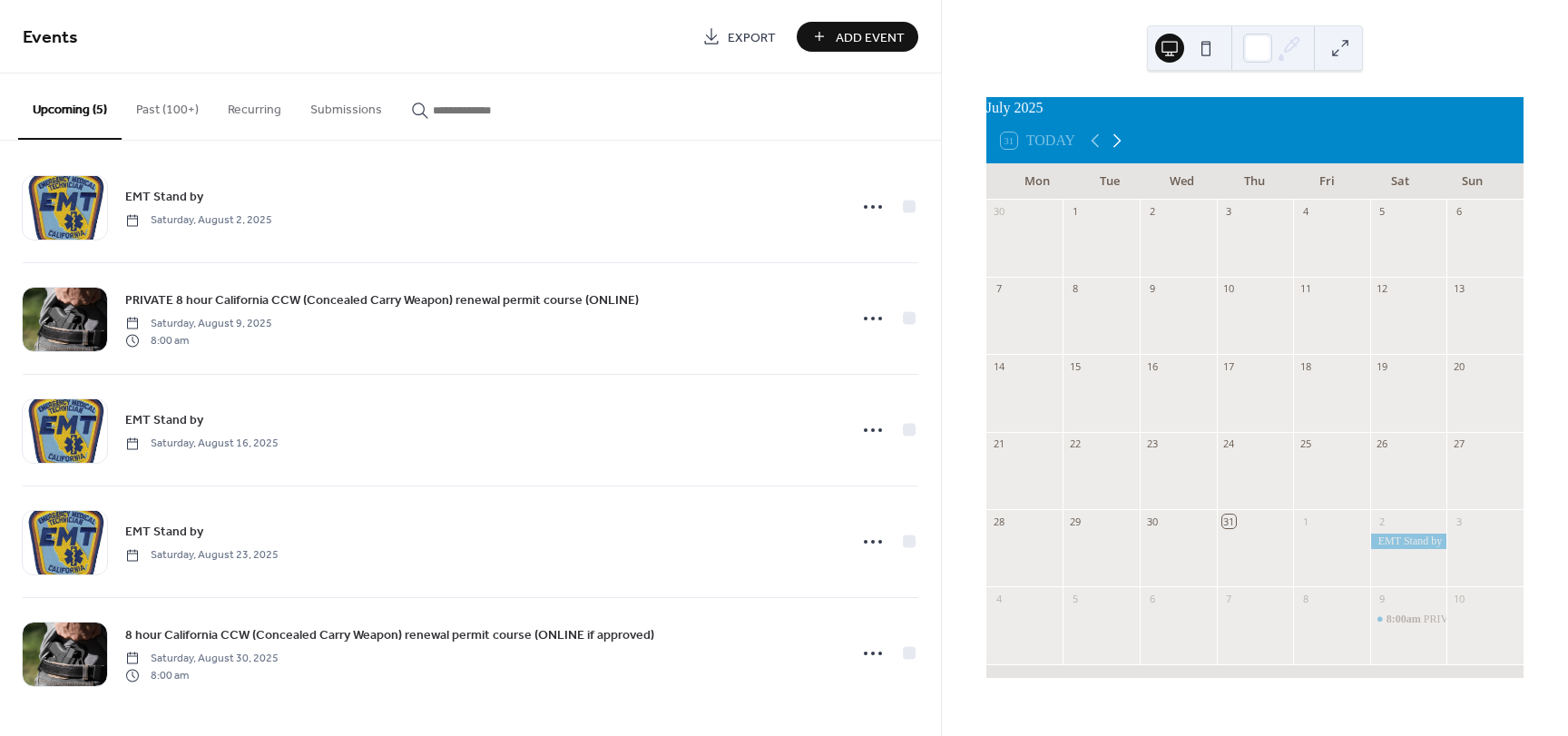 click 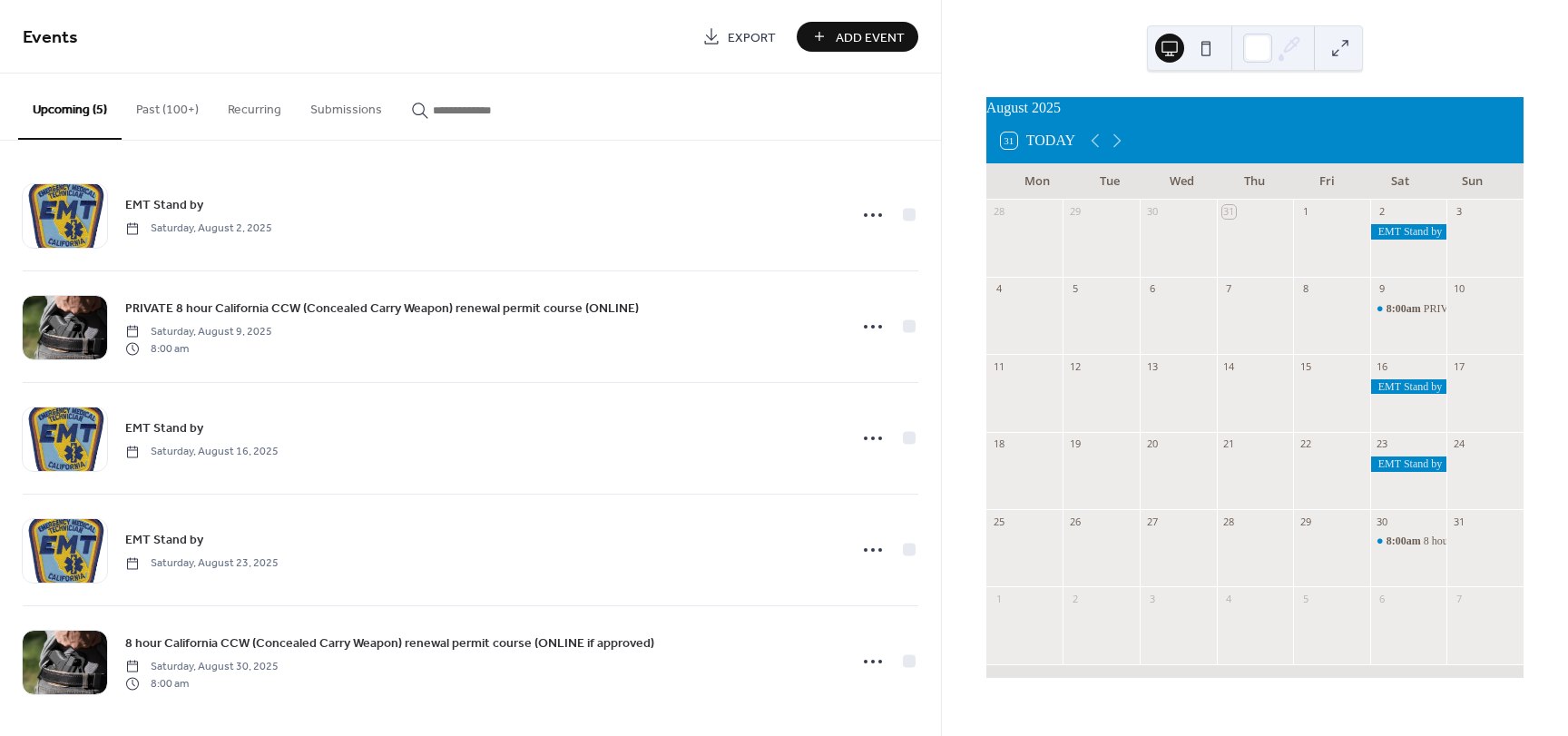 scroll, scrollTop: 0, scrollLeft: 0, axis: both 